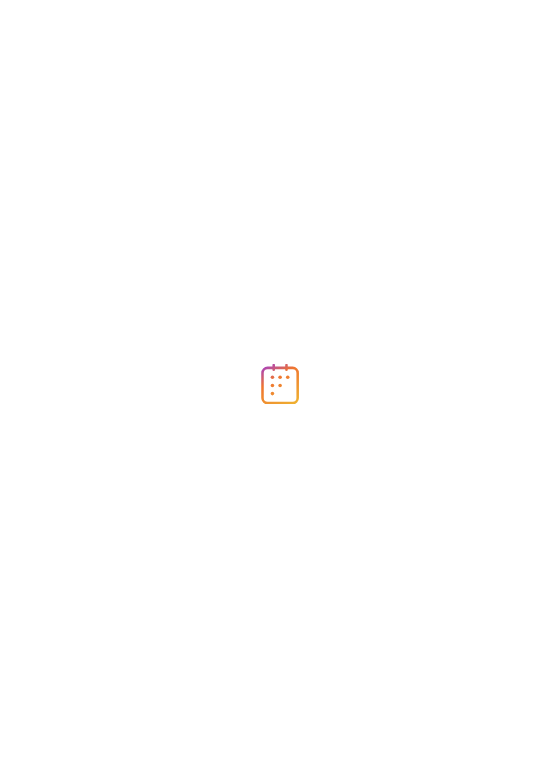 scroll, scrollTop: 0, scrollLeft: 0, axis: both 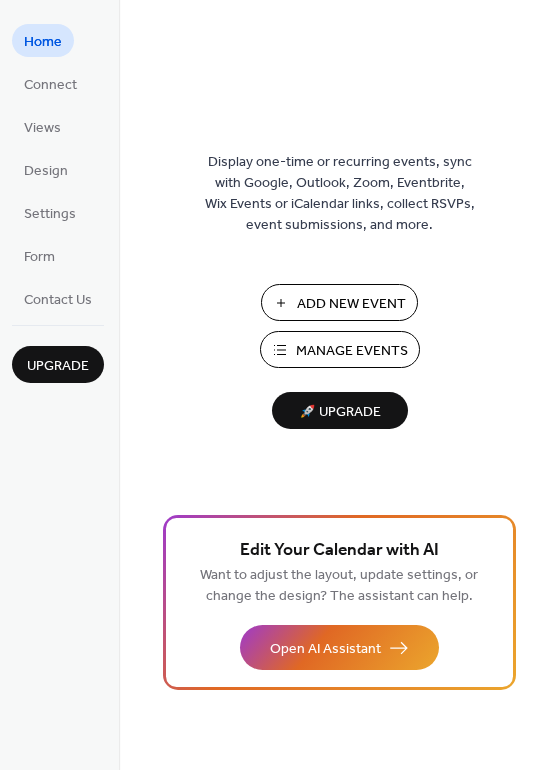 drag, startPoint x: 0, startPoint y: 0, endPoint x: 156, endPoint y: 383, distance: 413.5517 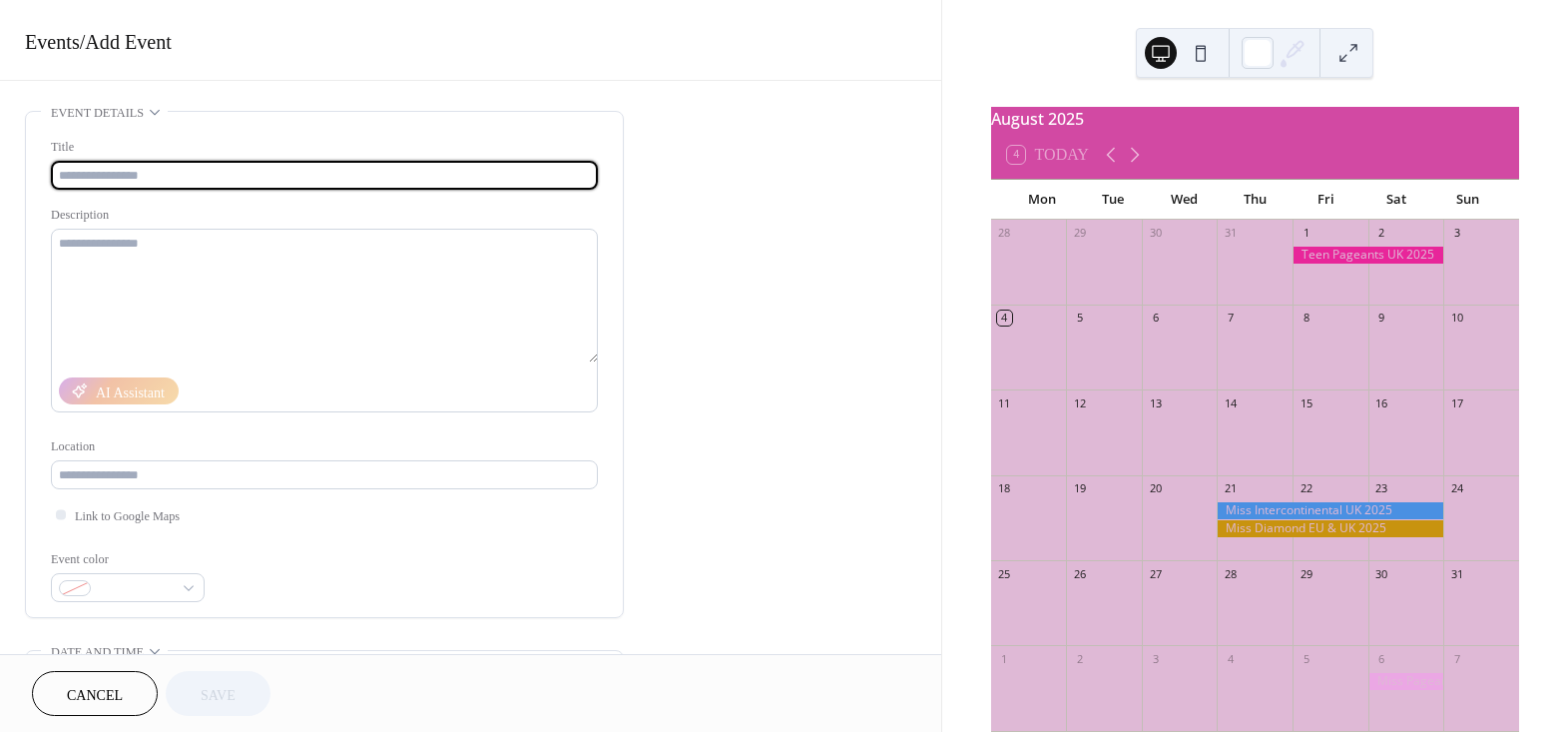 scroll, scrollTop: 0, scrollLeft: 0, axis: both 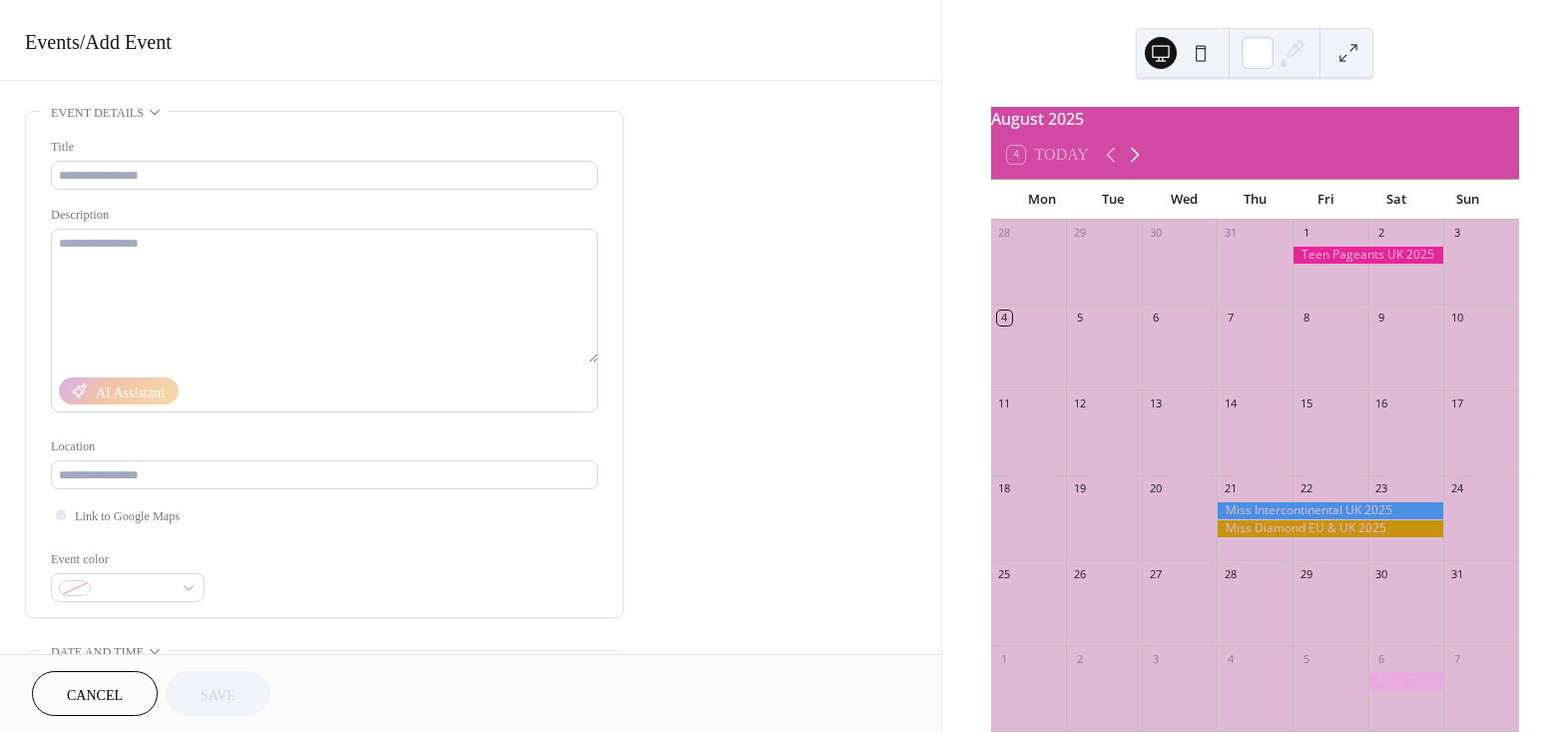 click 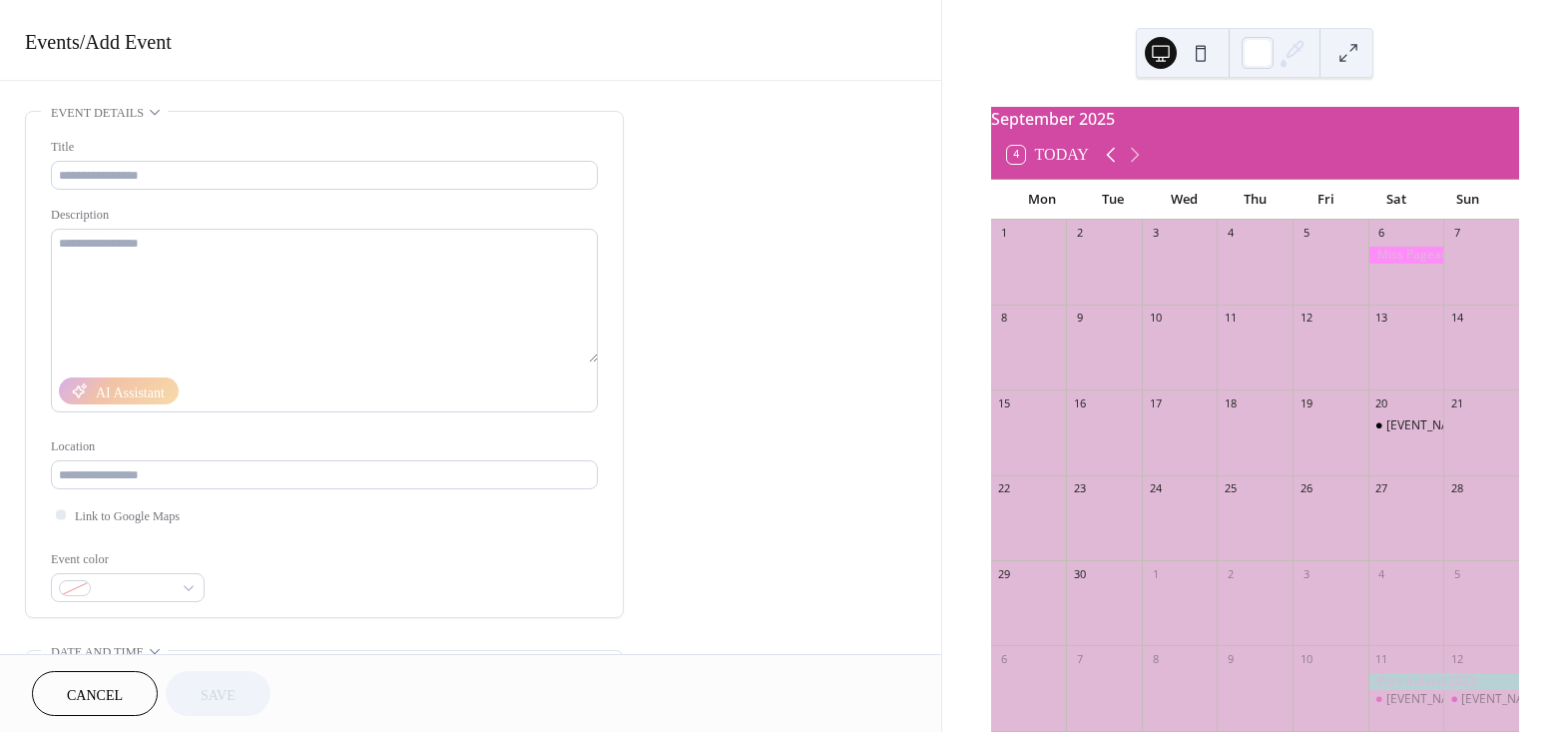 click 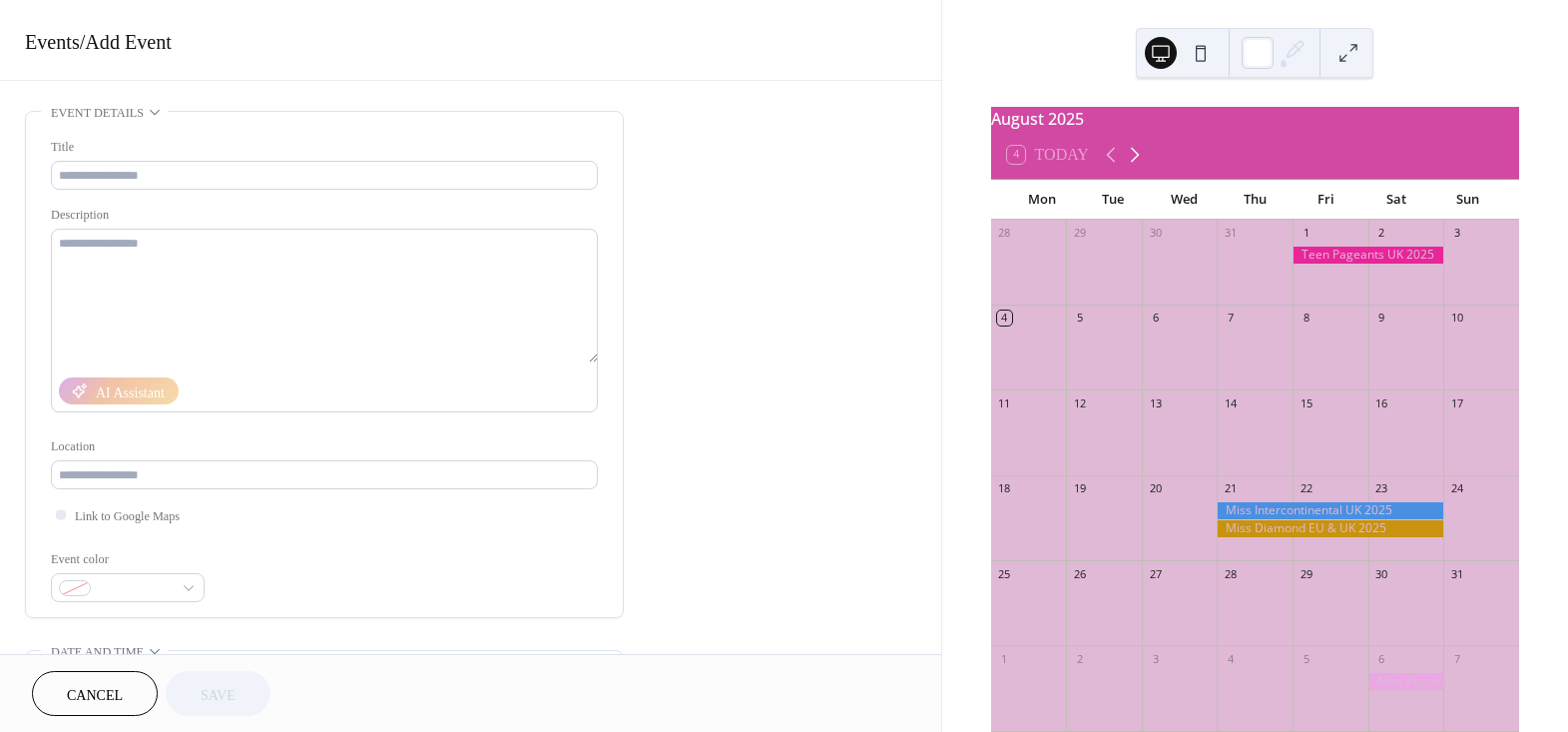 click 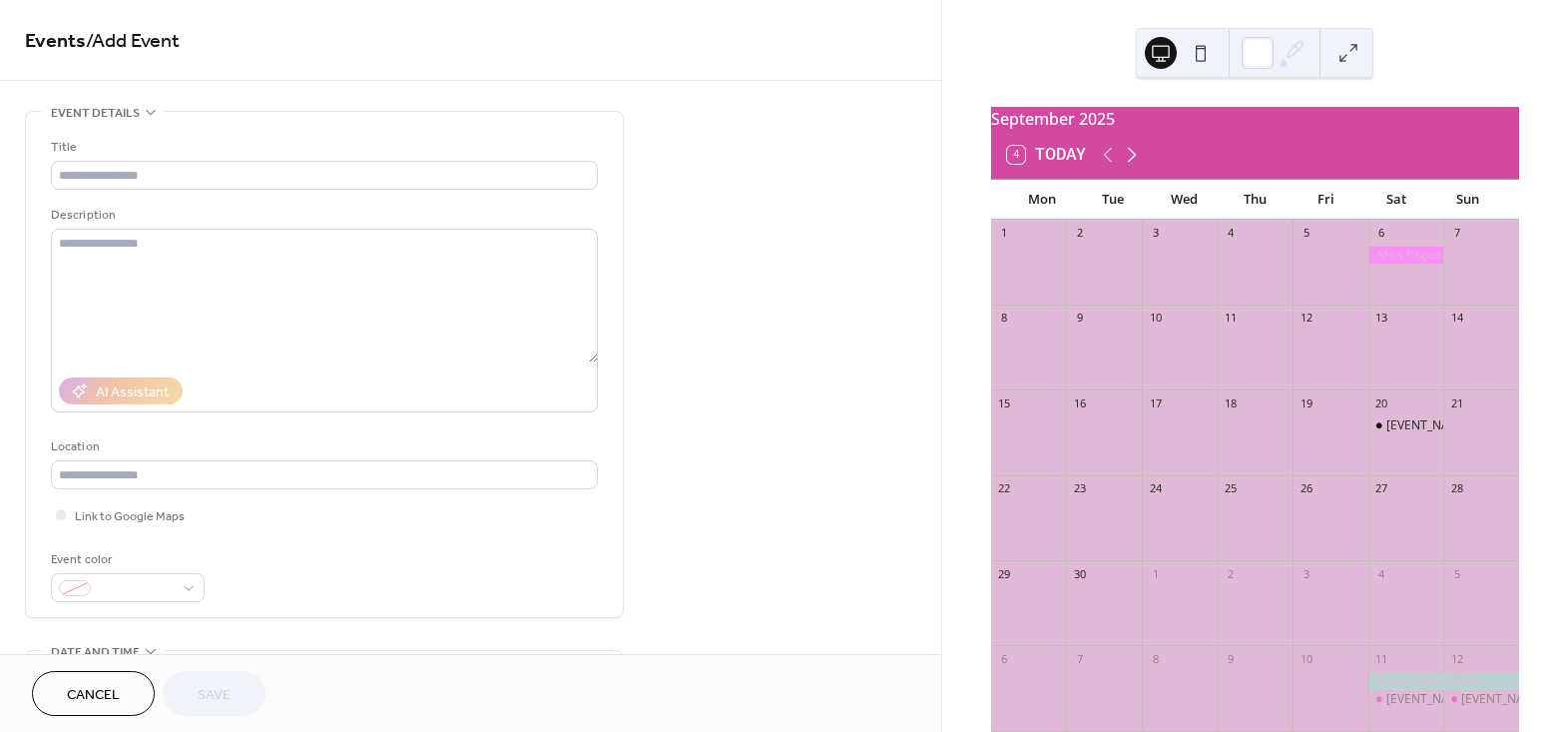 click 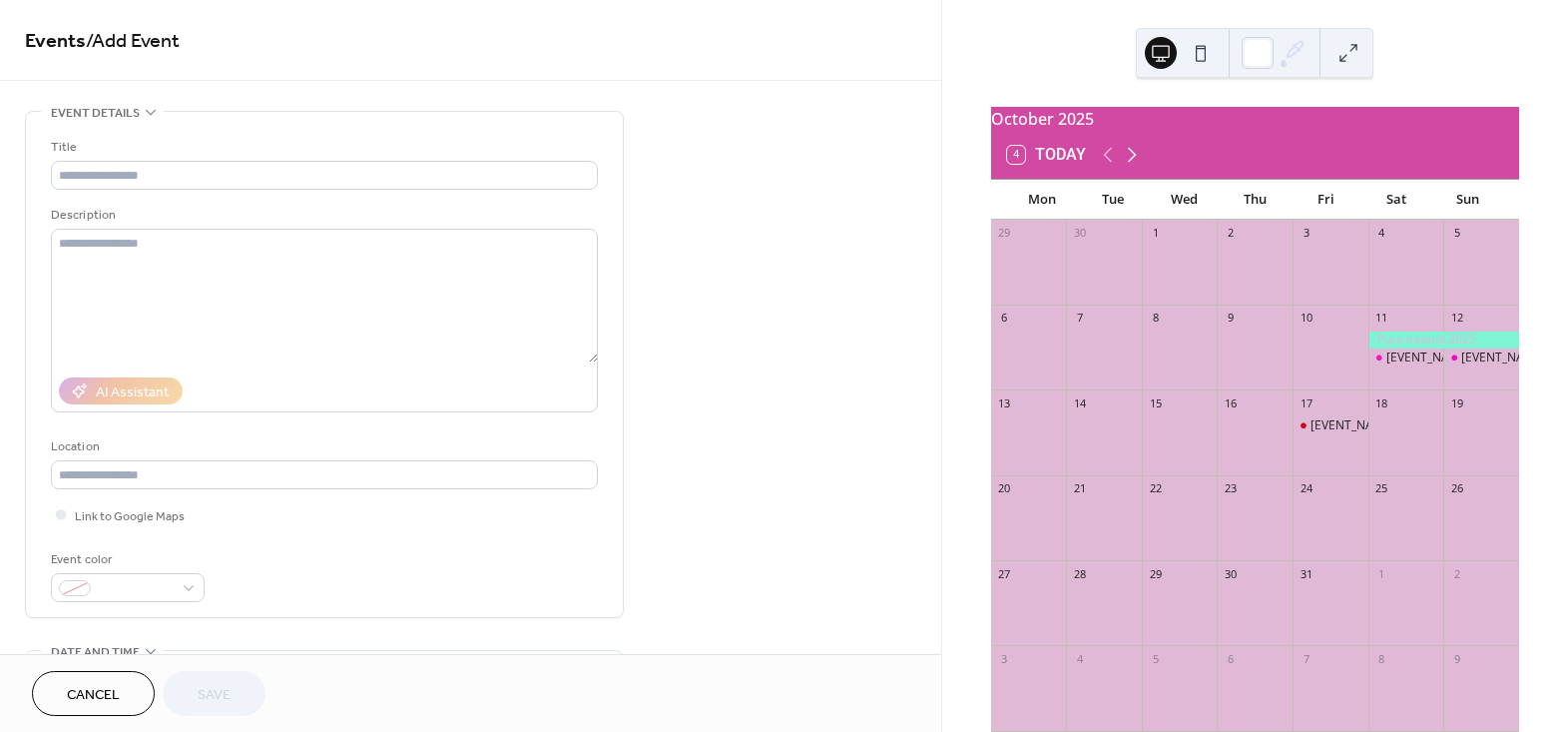 click 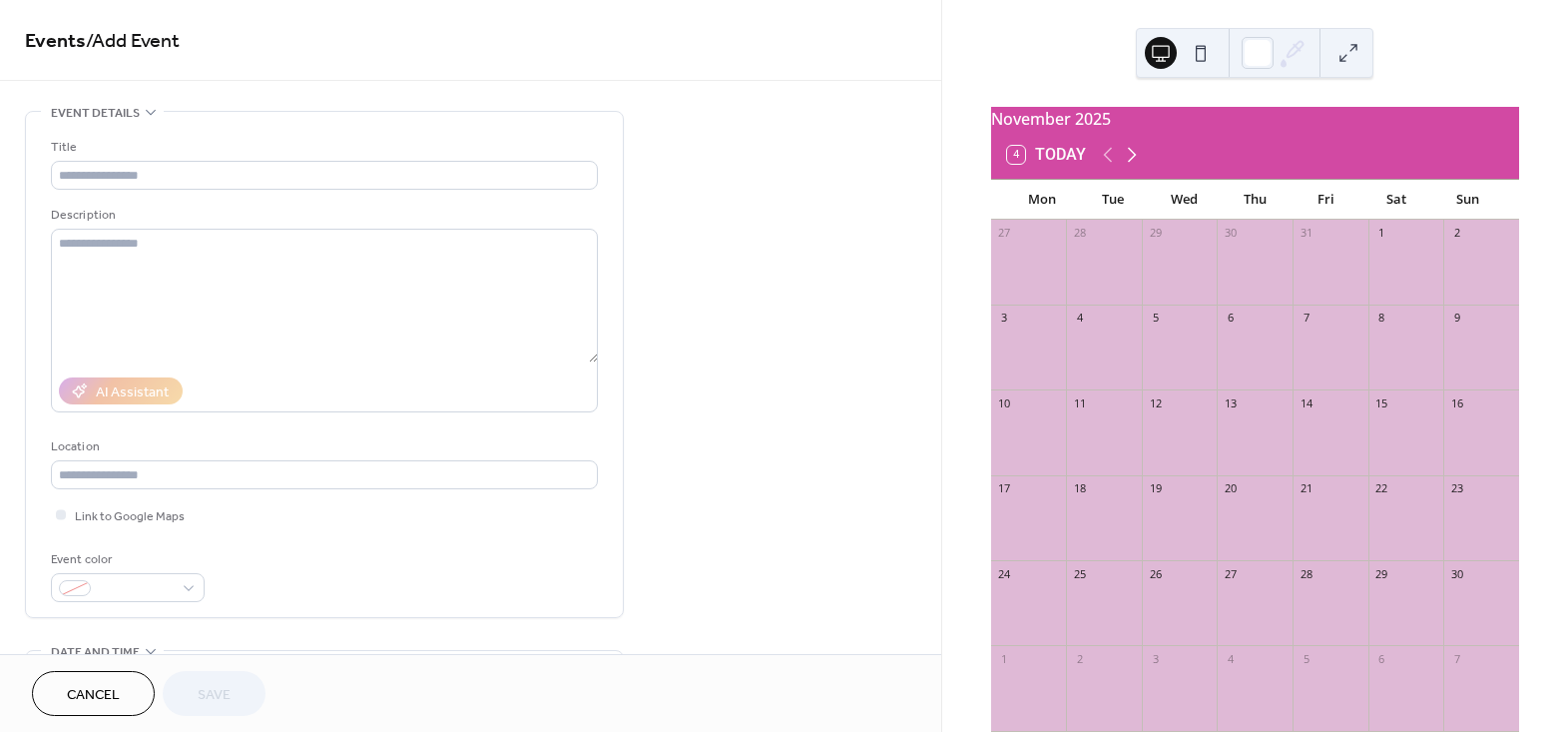 click 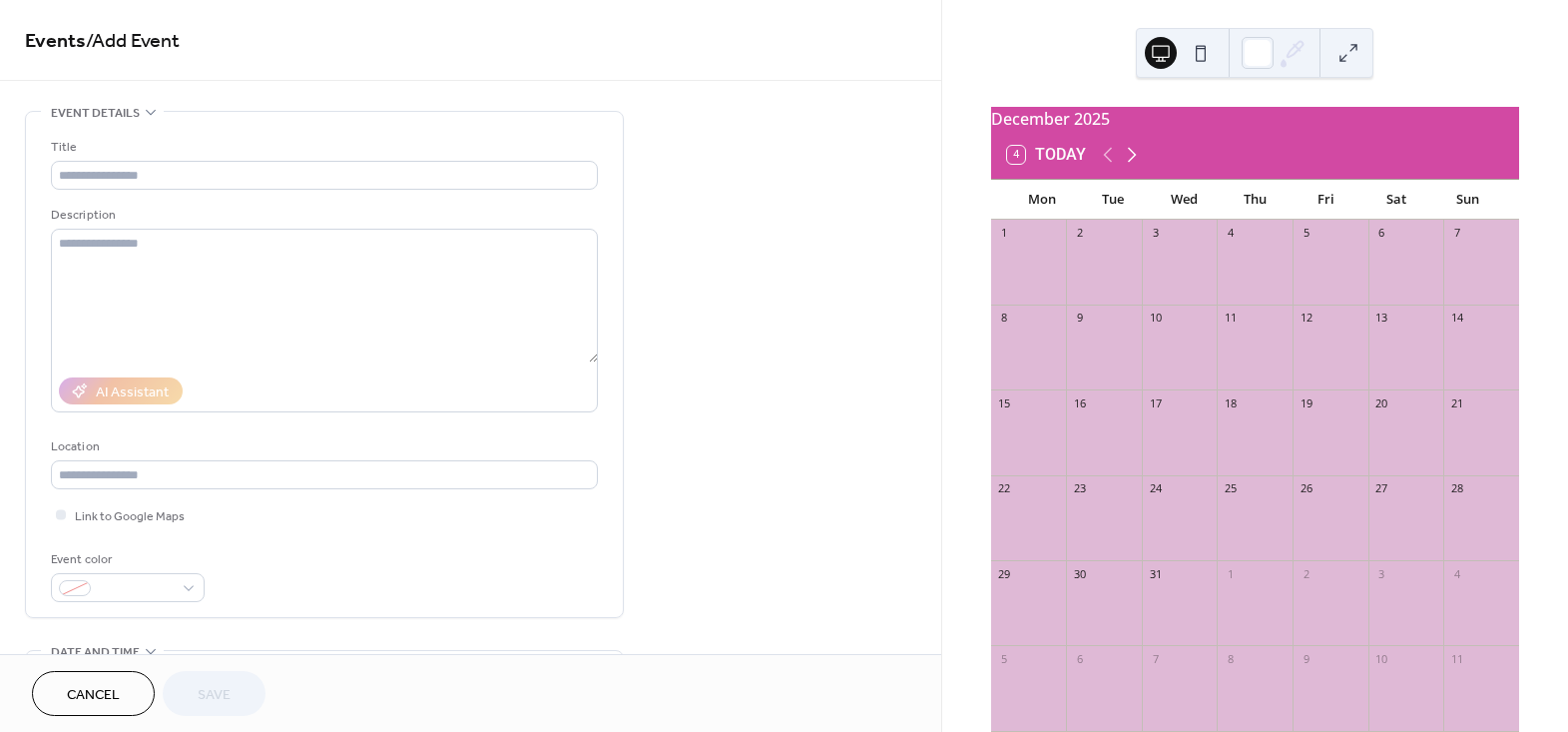 click 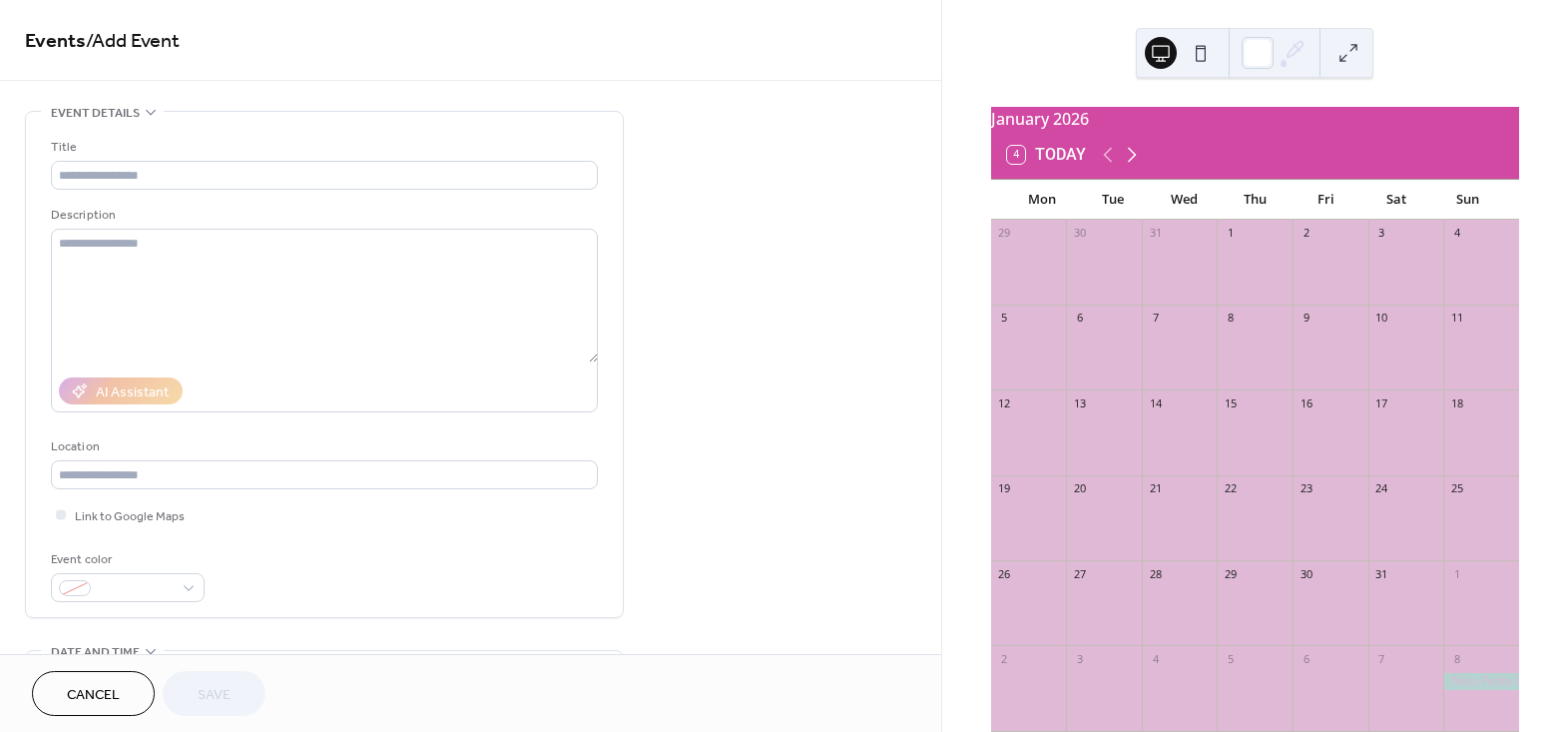 click 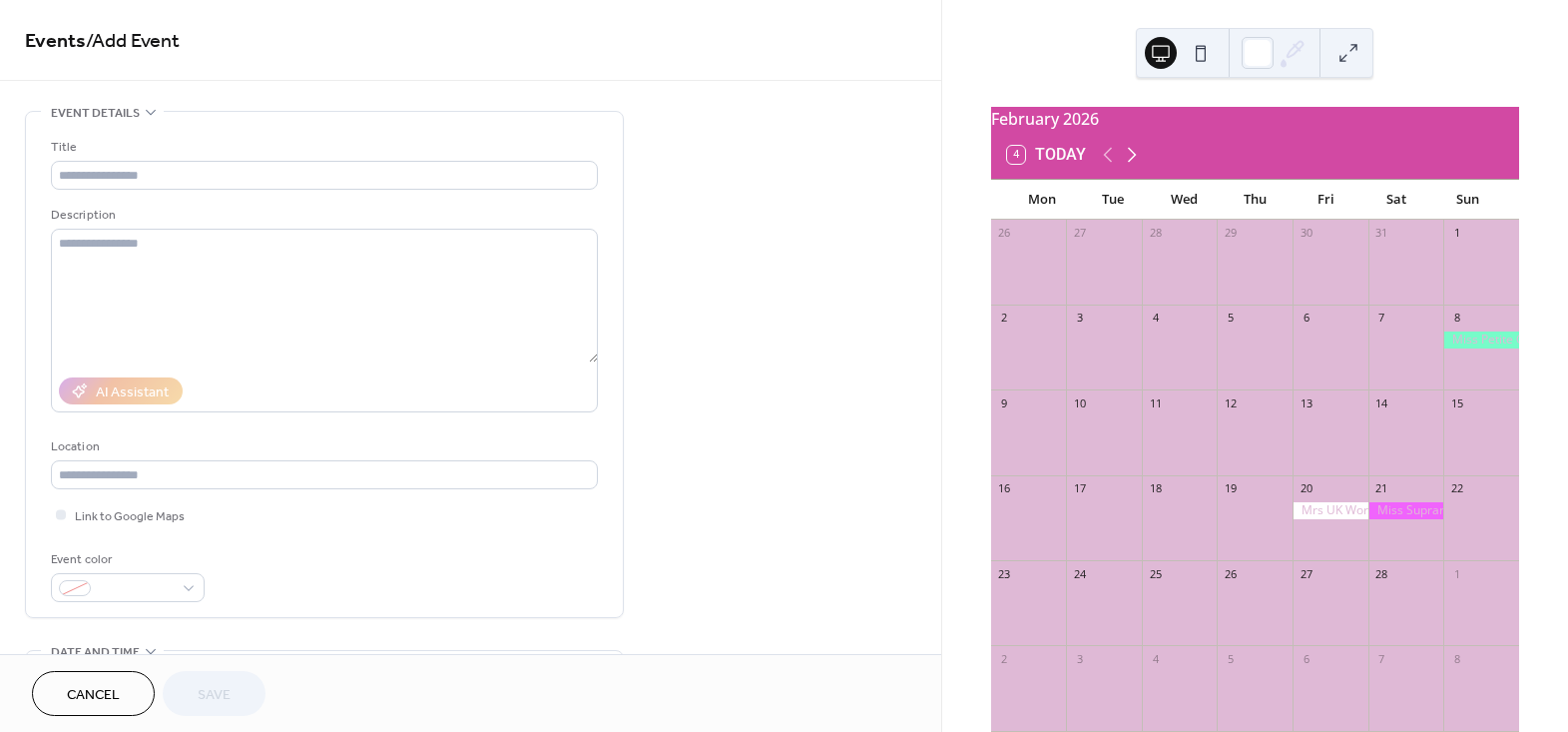 click 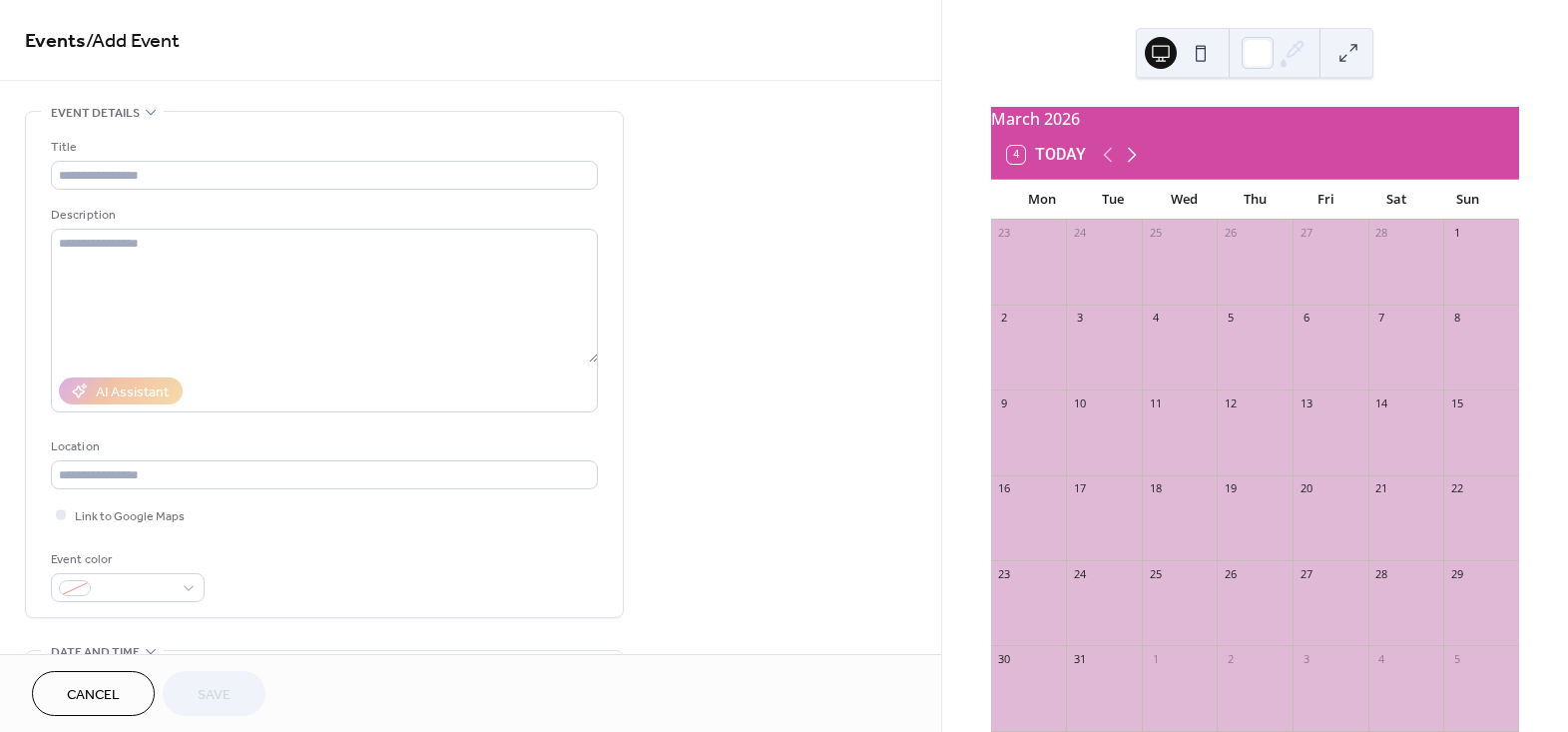 click 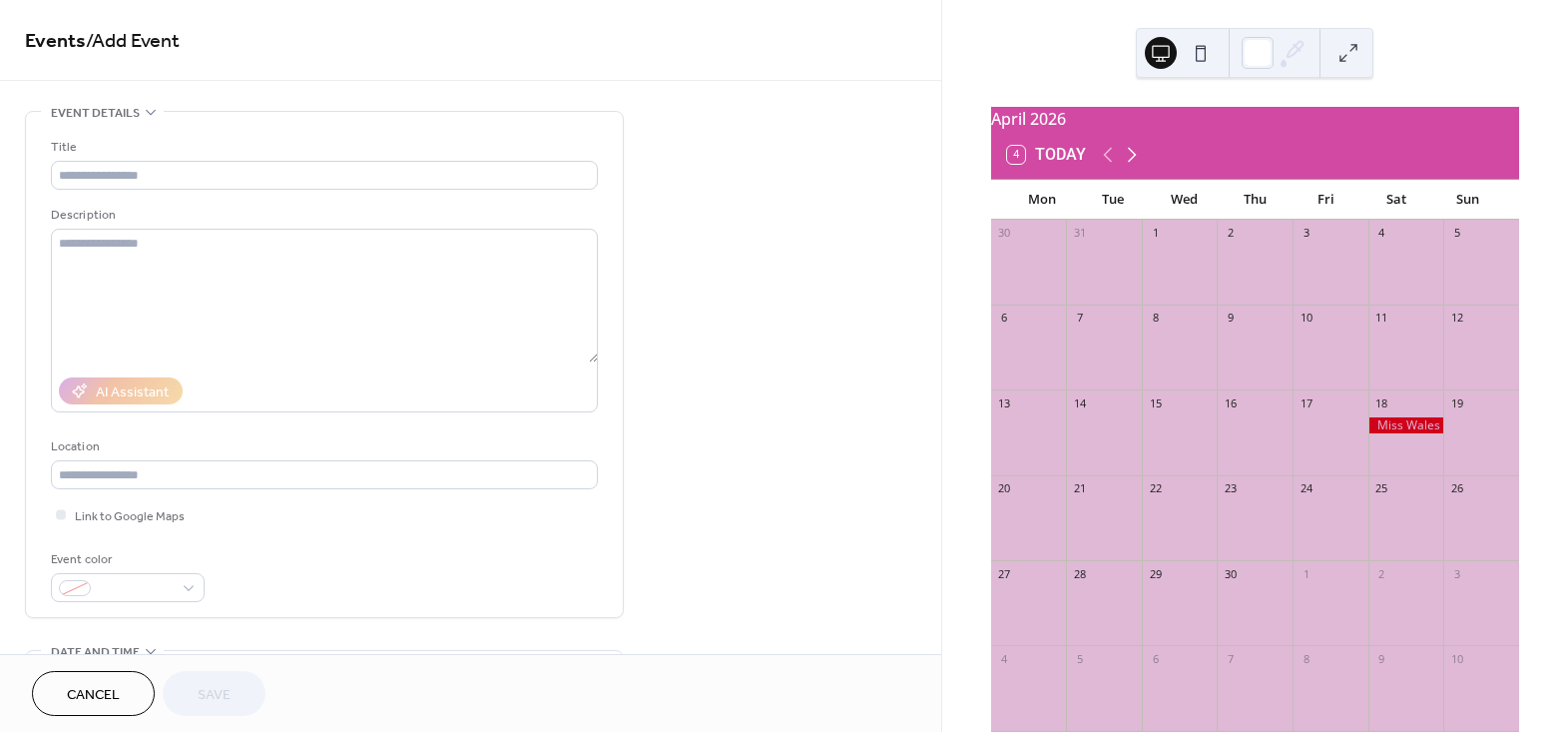 click 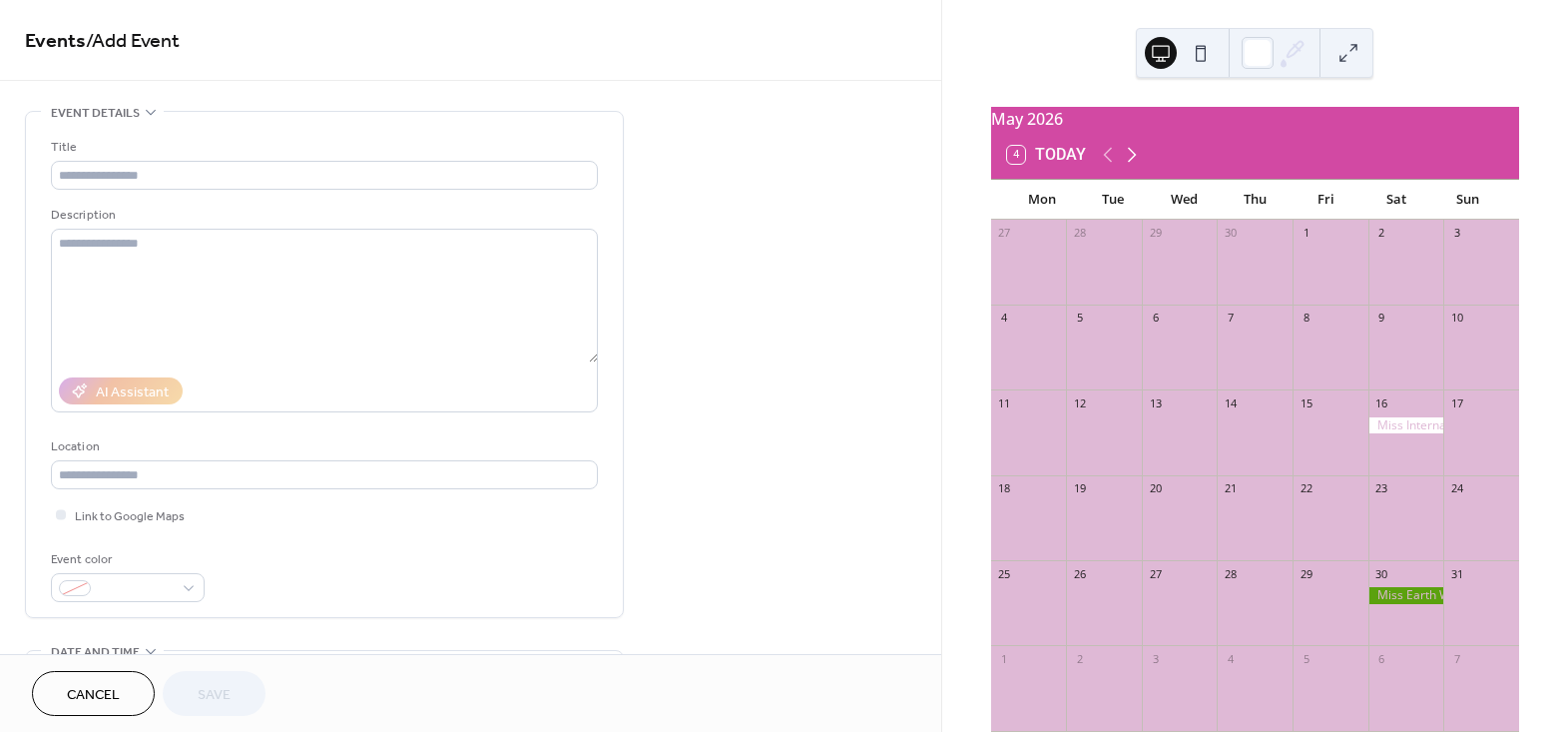 click 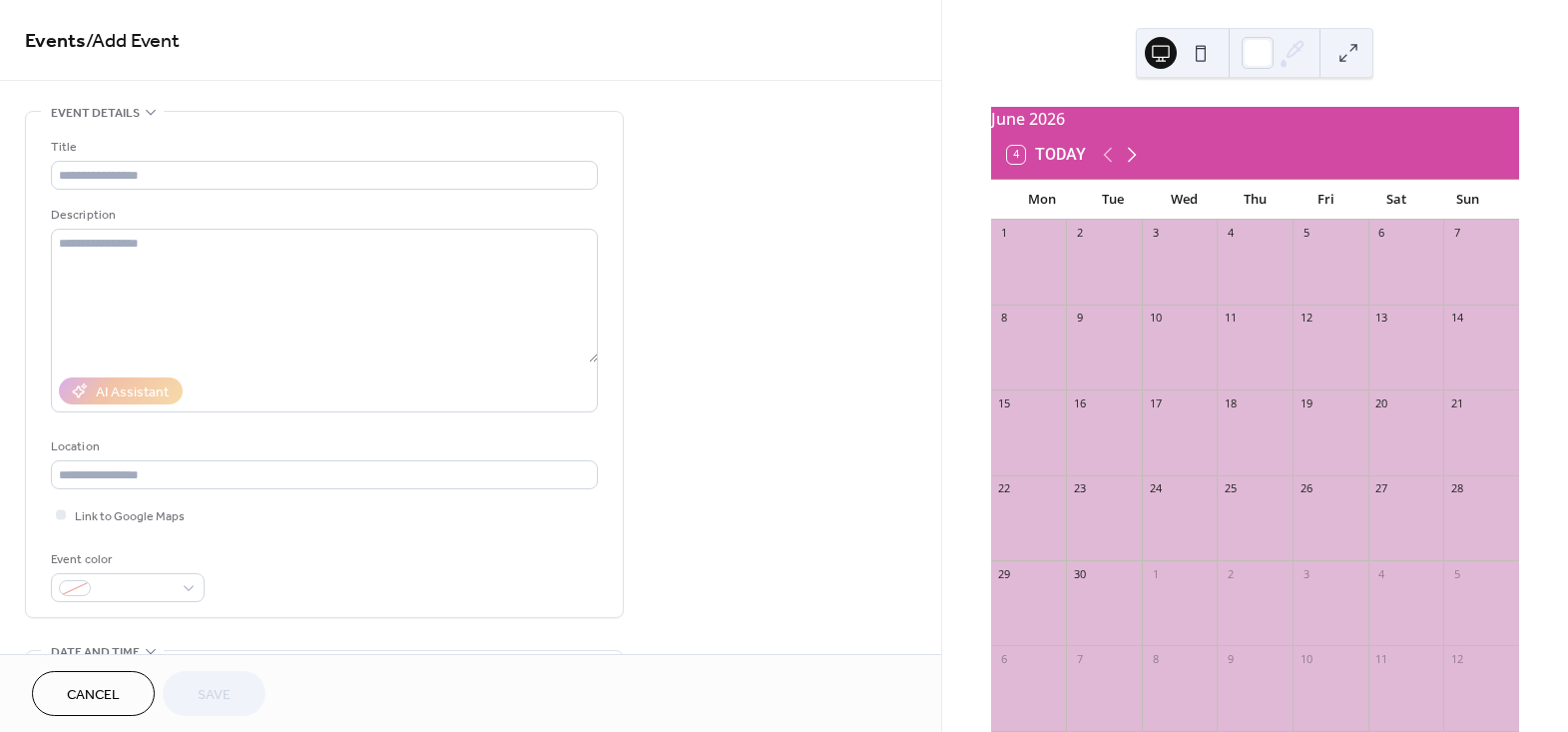 click 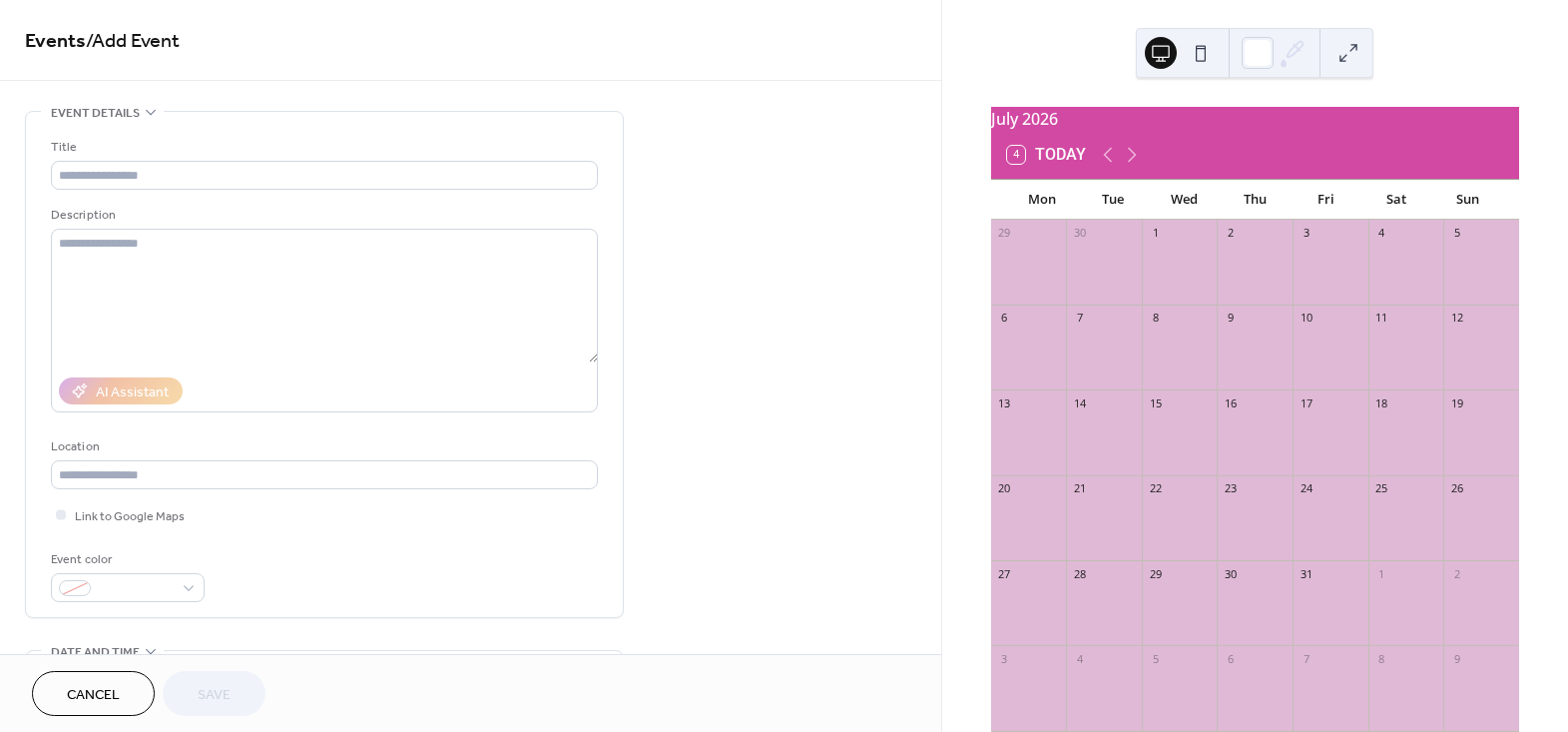 click at bounding box center [1406, 357] 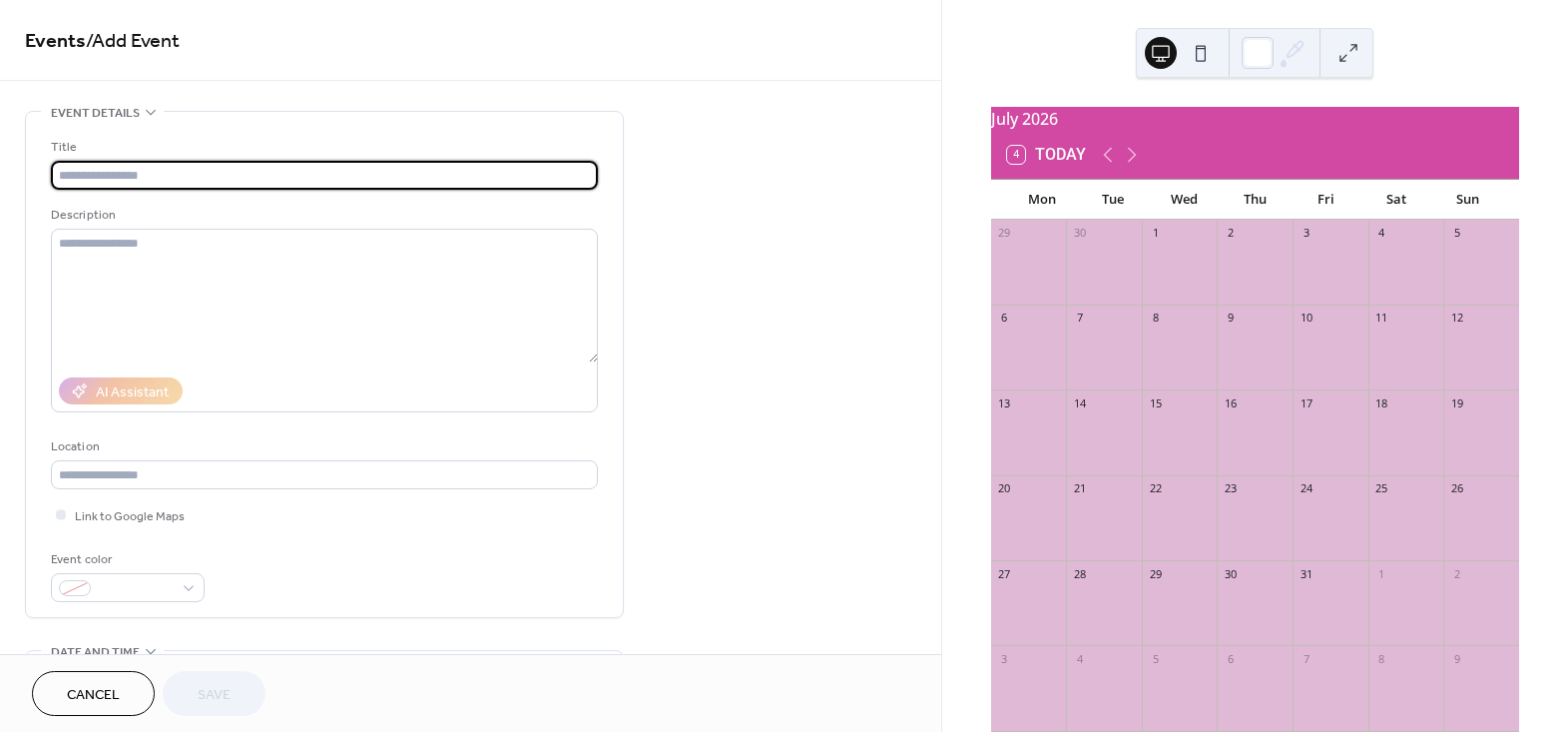 click at bounding box center (324, 175) 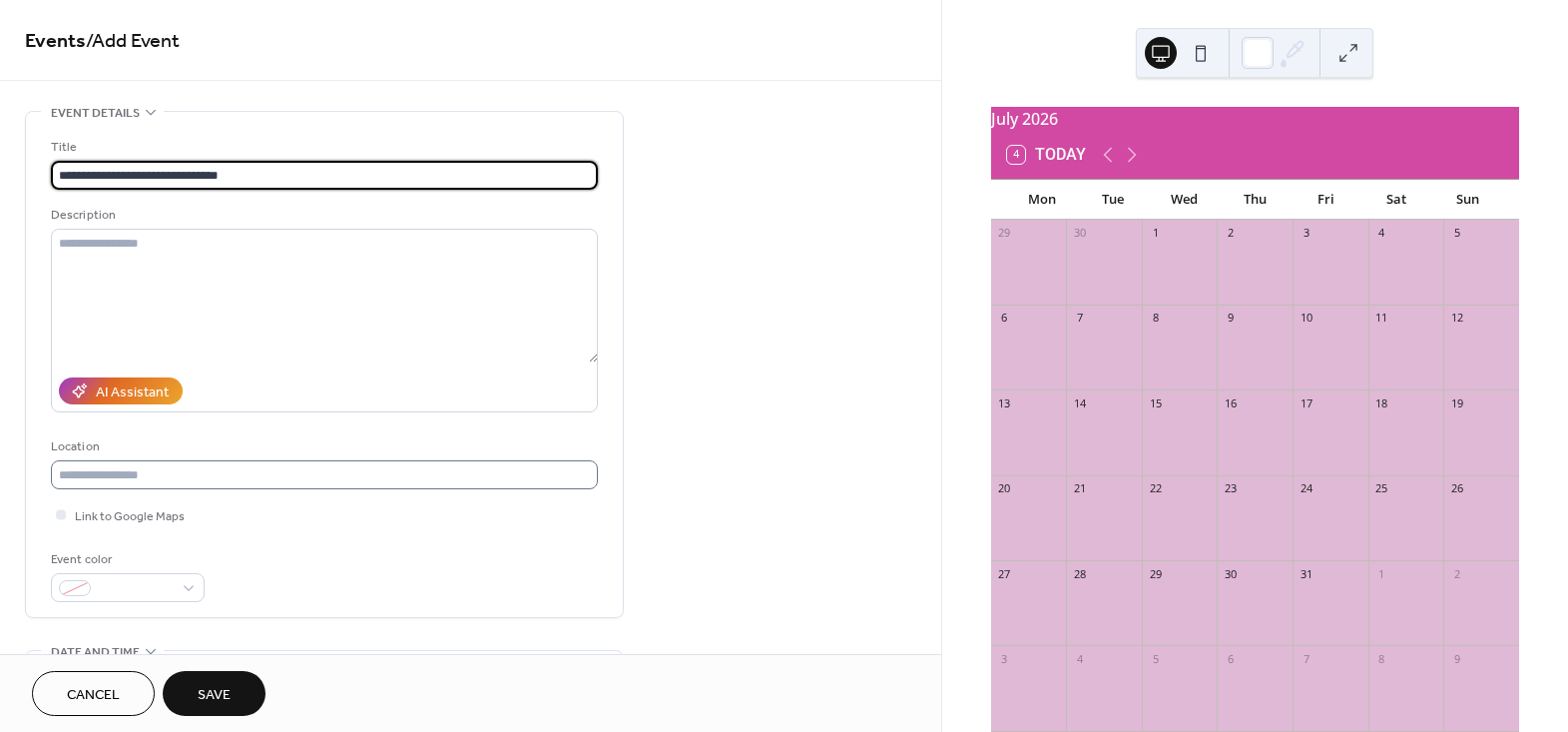 type on "**********" 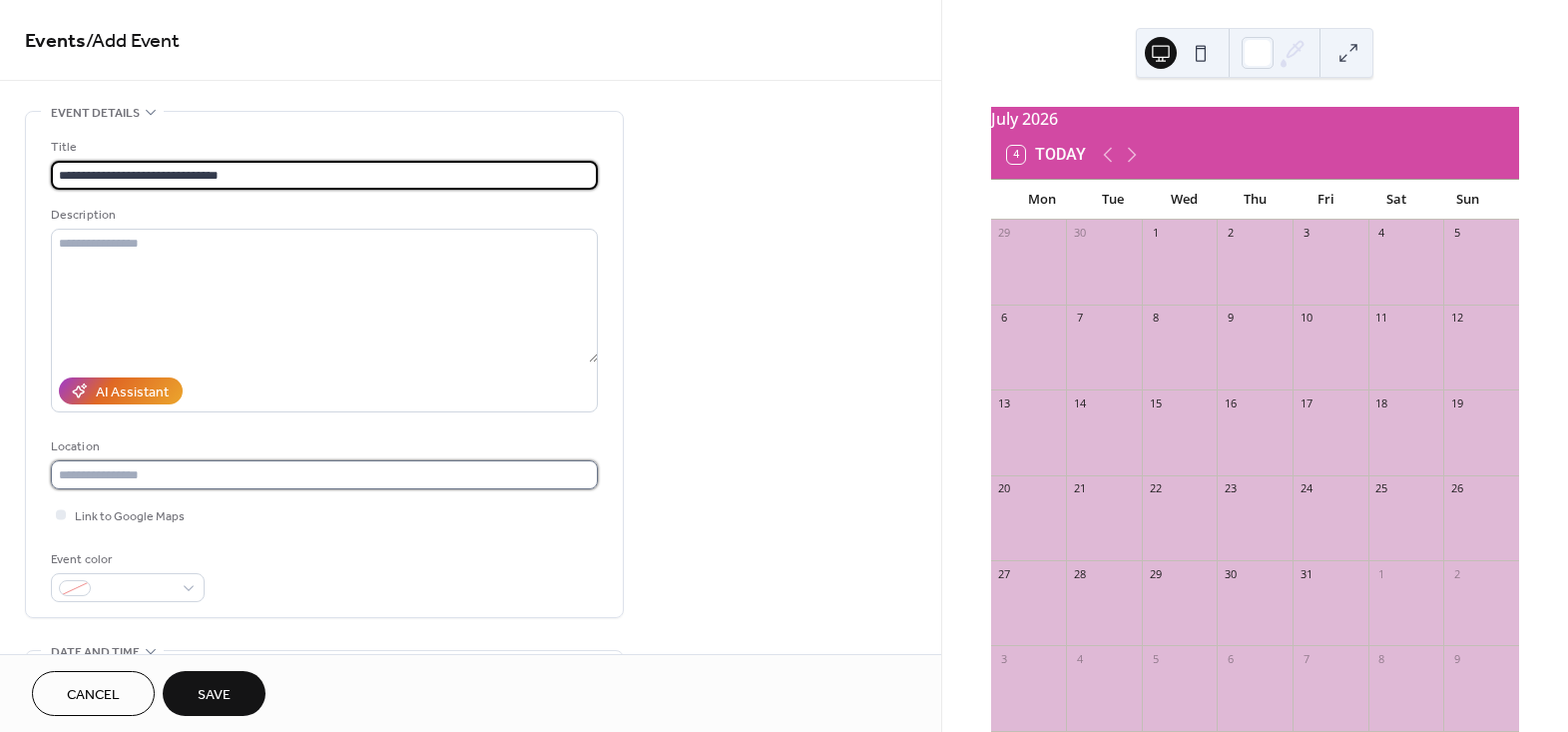 click at bounding box center (324, 474) 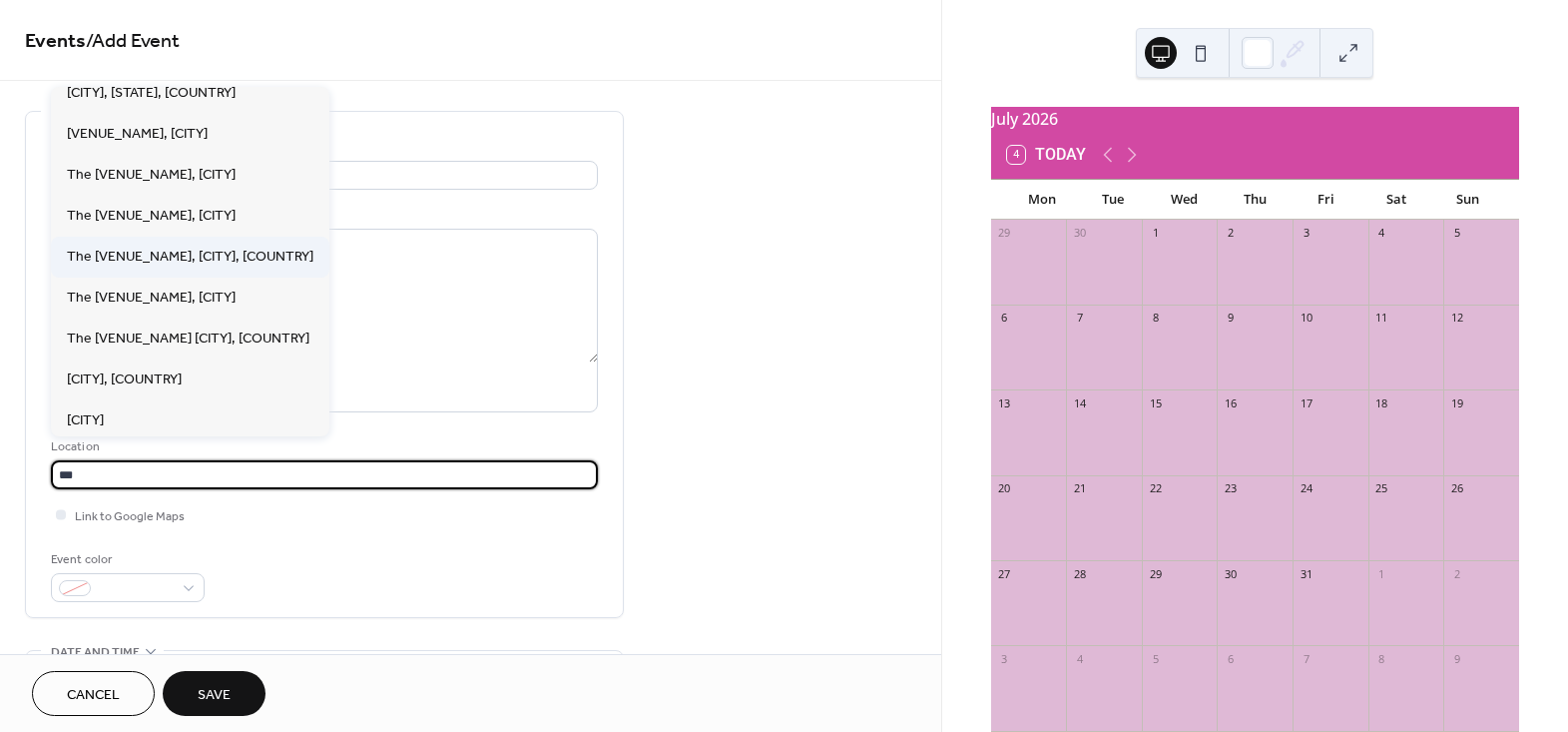 scroll, scrollTop: 0, scrollLeft: 0, axis: both 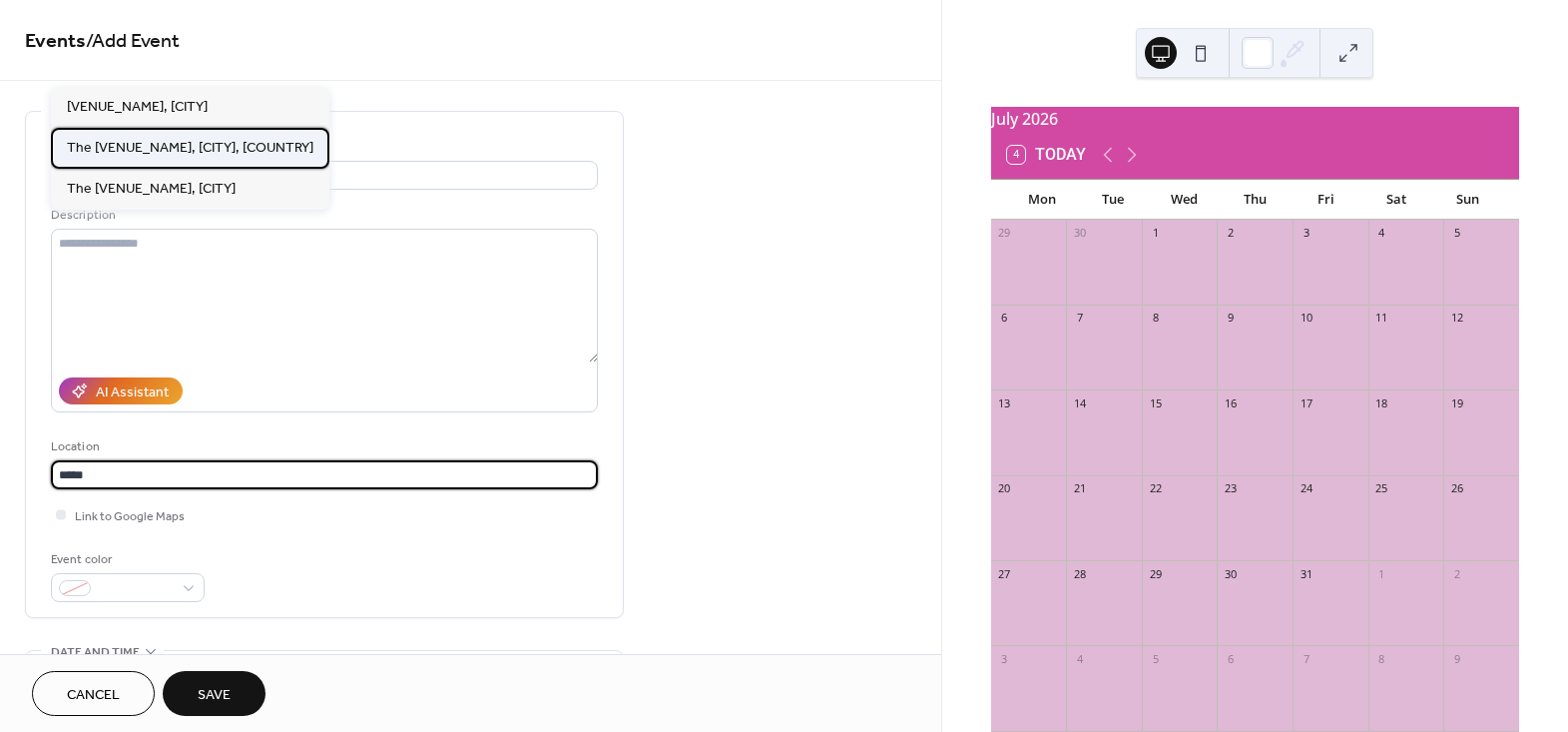 click on "The [VENUE_NAME], [CITY], [COUNTRY]" at bounding box center [190, 147] 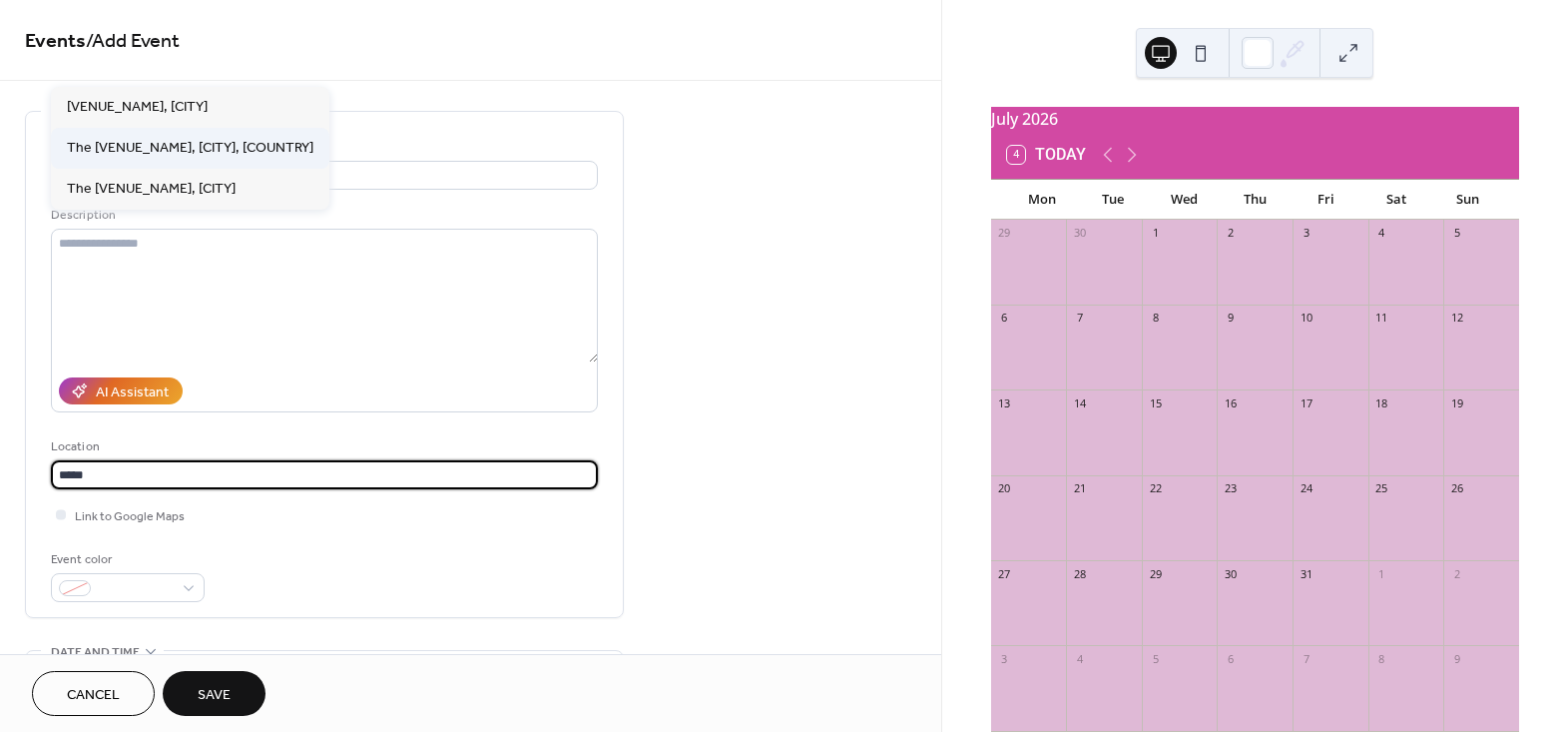 type on "**********" 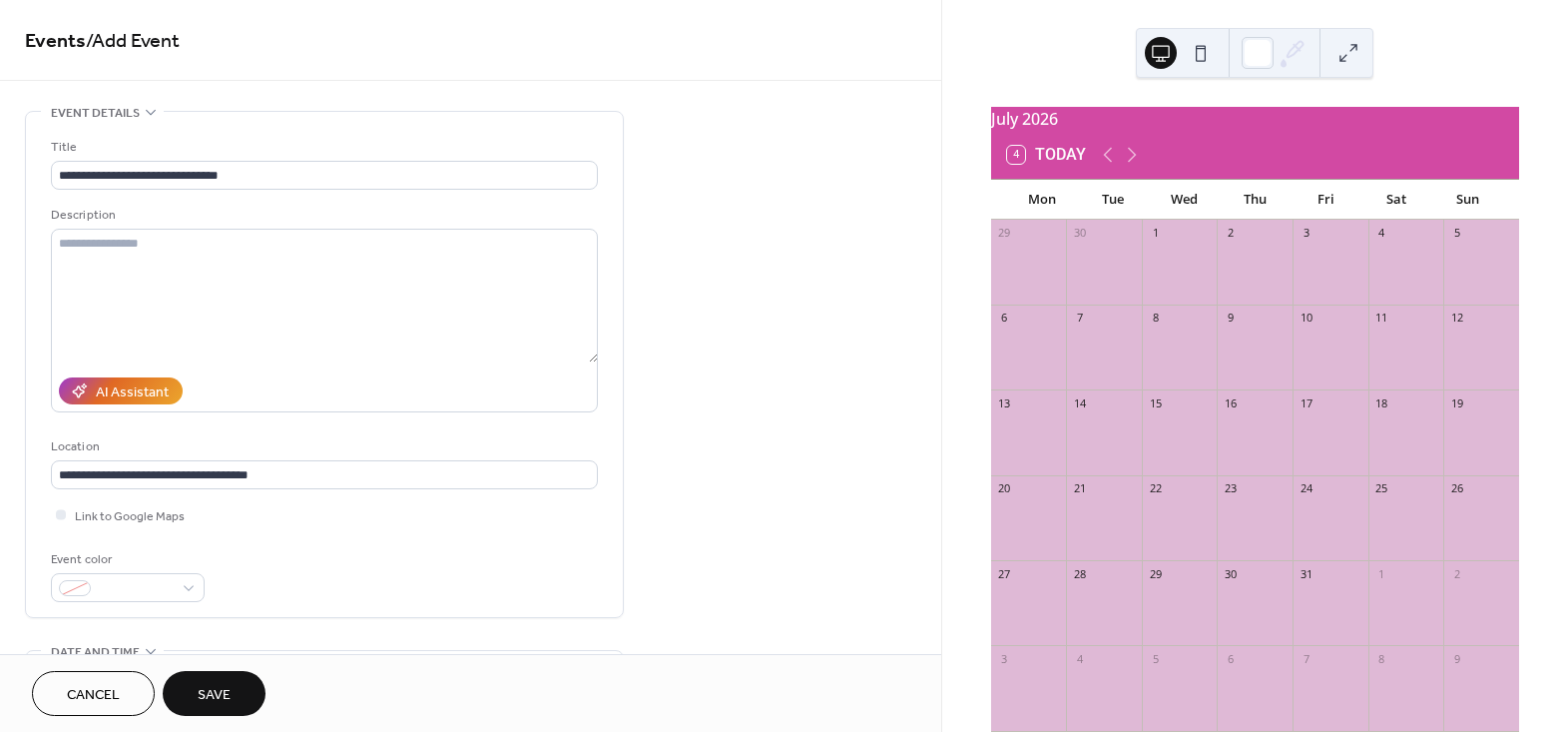 click on "Event color" at bounding box center (324, 575) 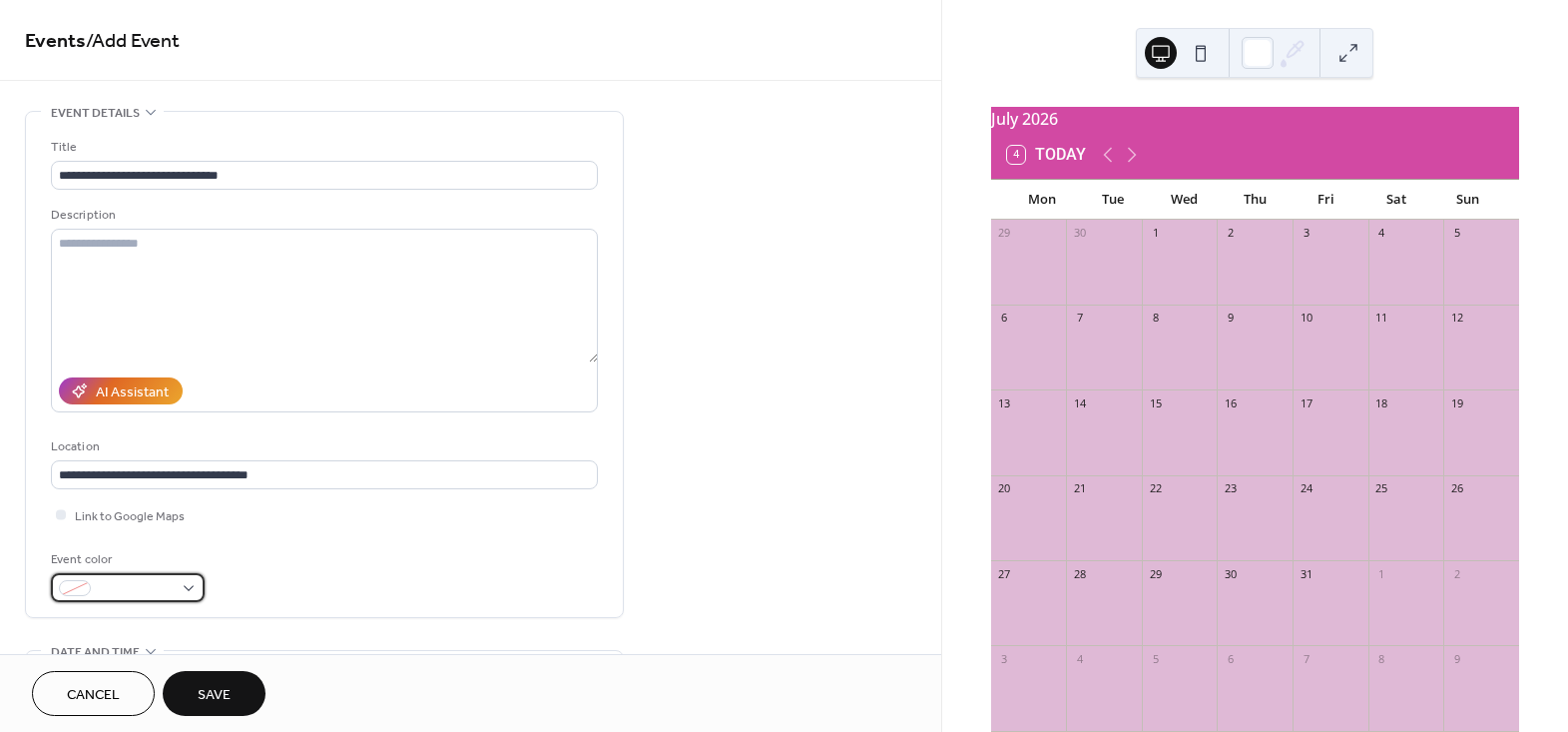 click at bounding box center (128, 587) 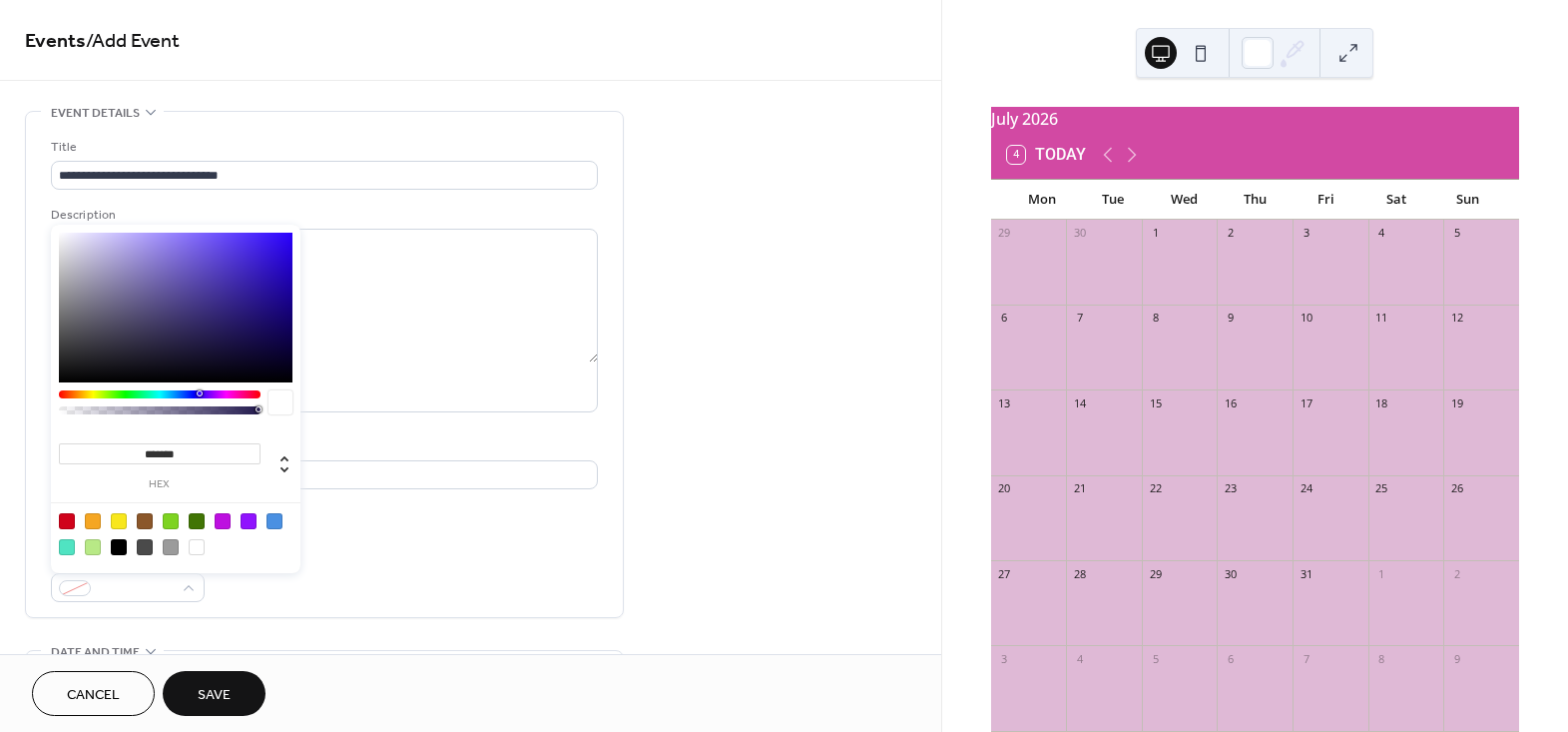 click at bounding box center [119, 547] 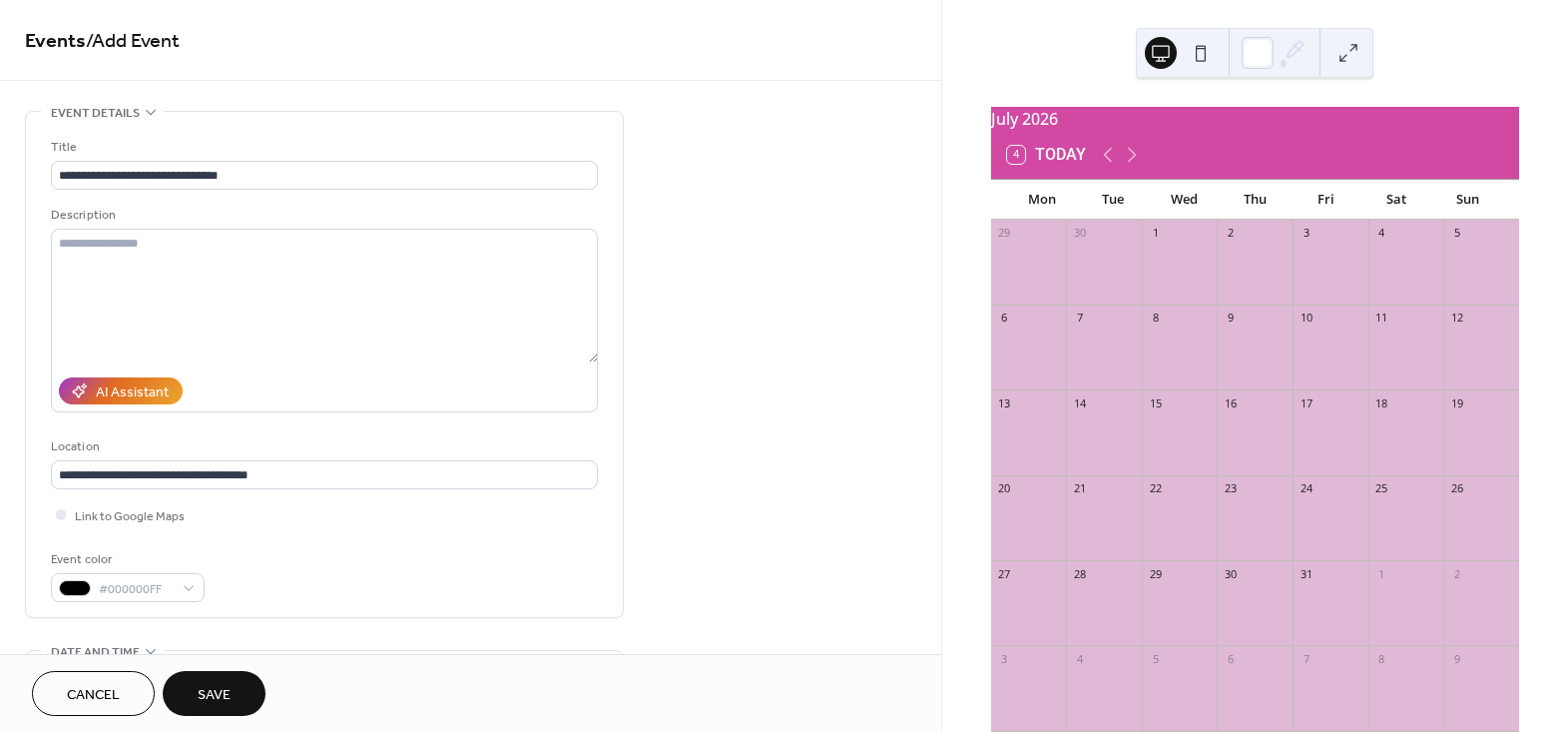 click on "Event color #000000FF" at bounding box center [324, 575] 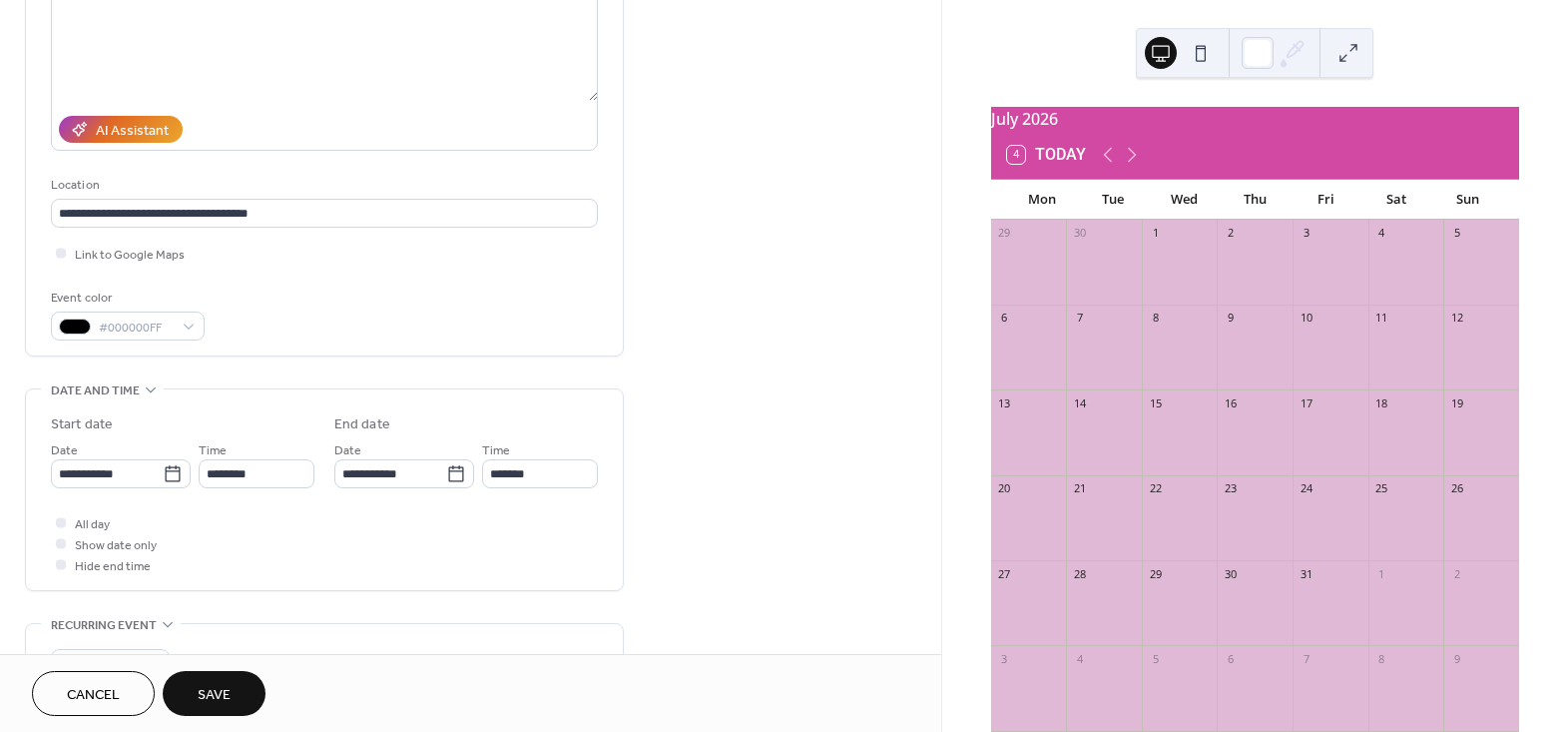 scroll, scrollTop: 363, scrollLeft: 0, axis: vertical 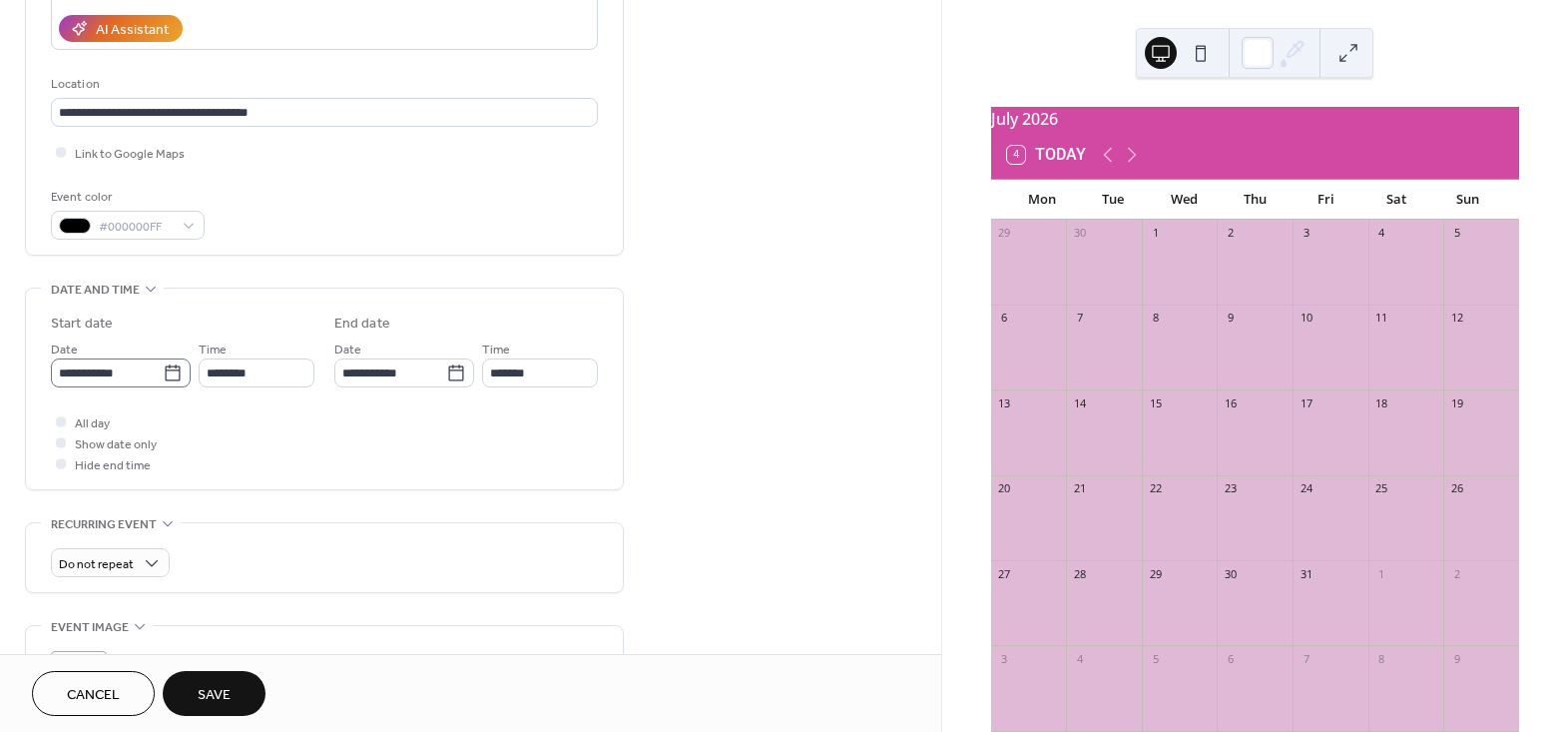 click 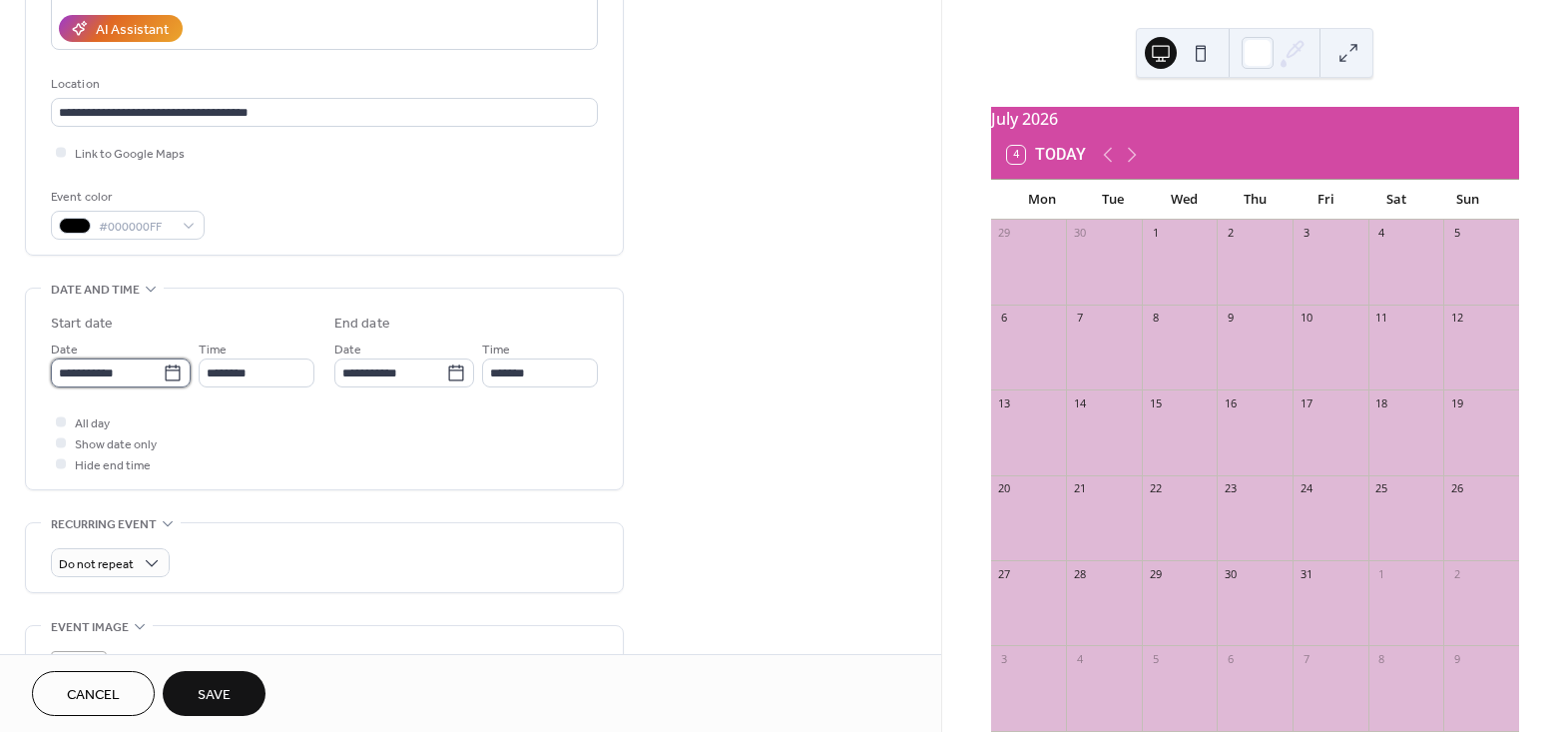 click on "**********" at bounding box center (107, 372) 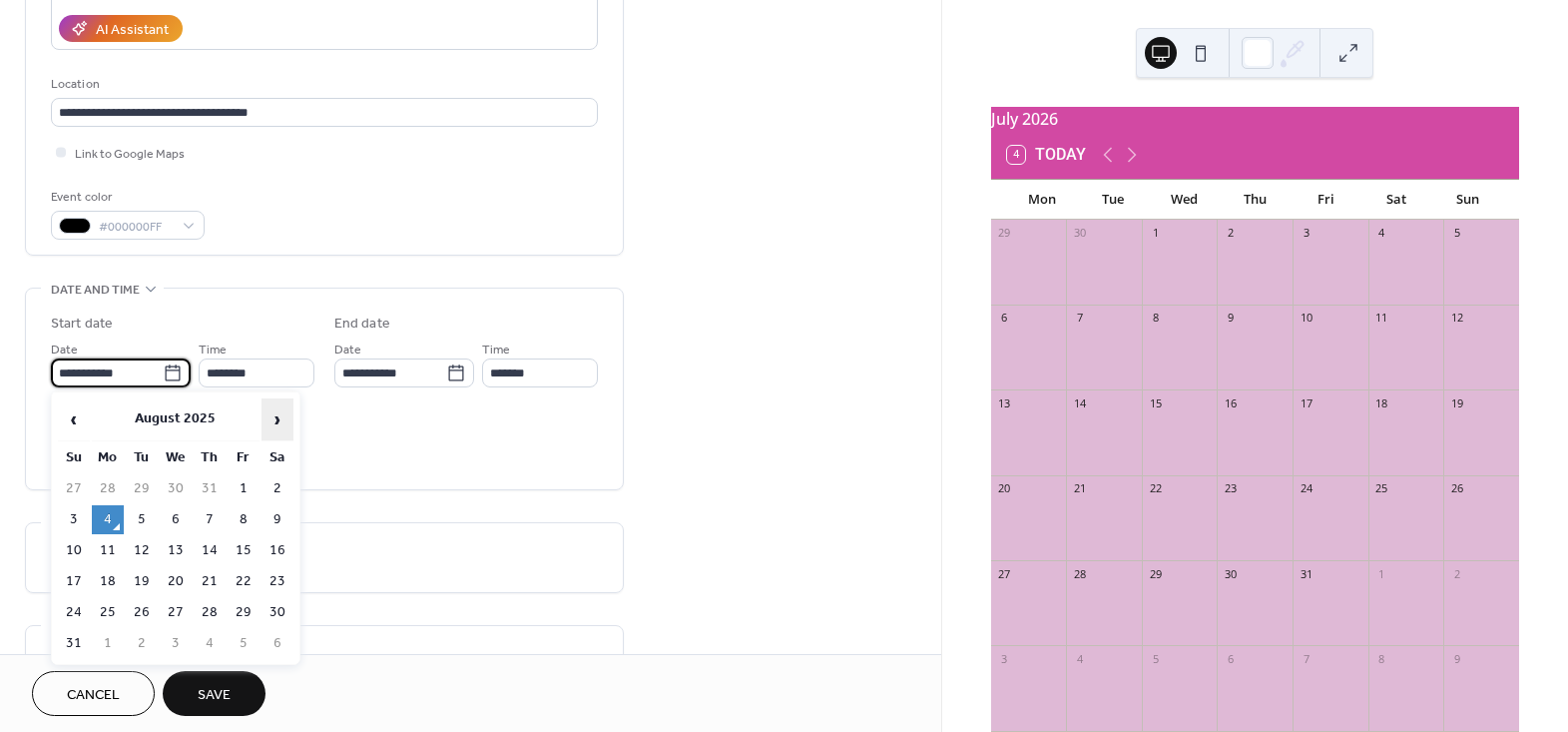 click on "›" at bounding box center [277, 419] 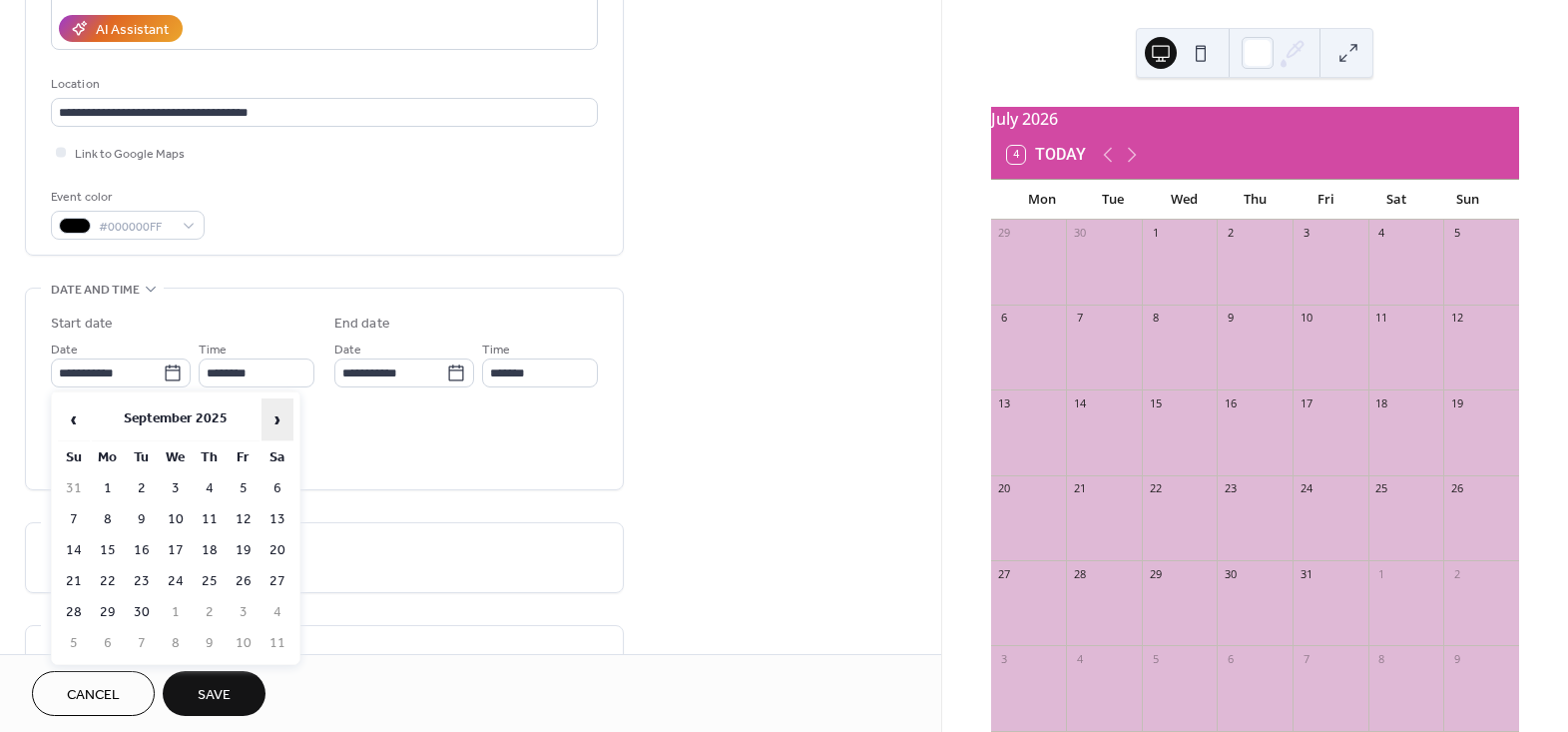 click on "›" at bounding box center [277, 419] 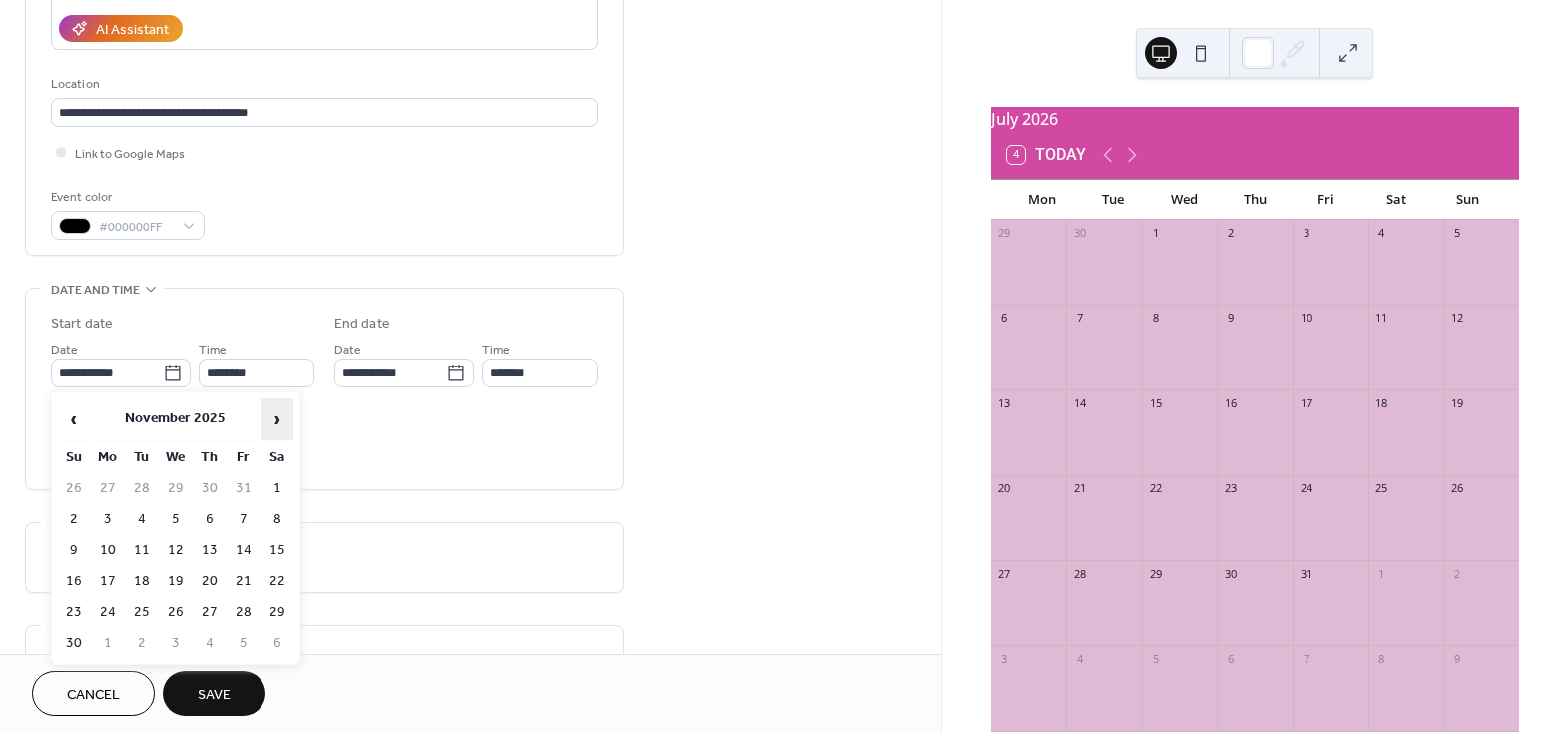 click on "›" at bounding box center [277, 419] 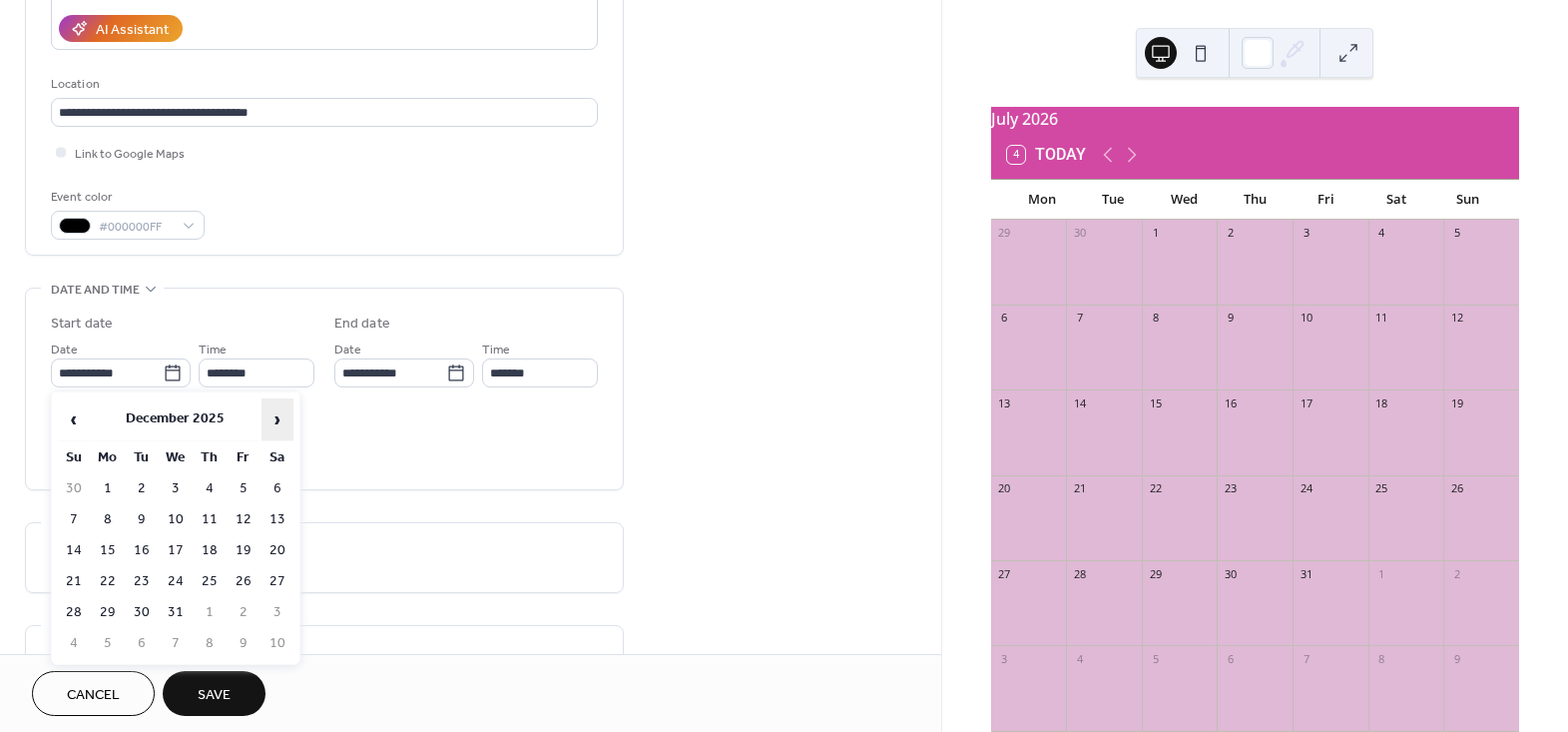 click on "›" at bounding box center (277, 419) 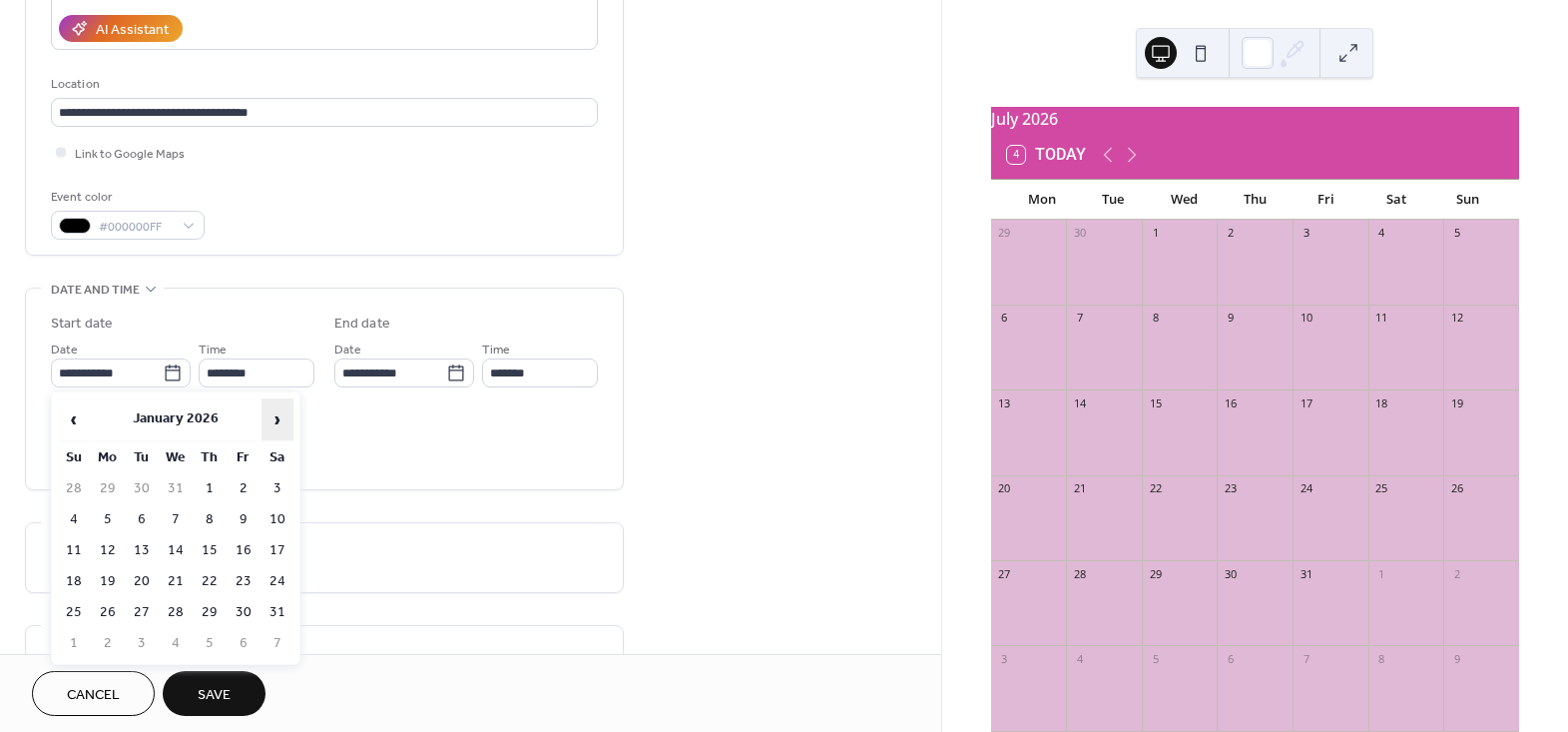 click on "›" at bounding box center (277, 419) 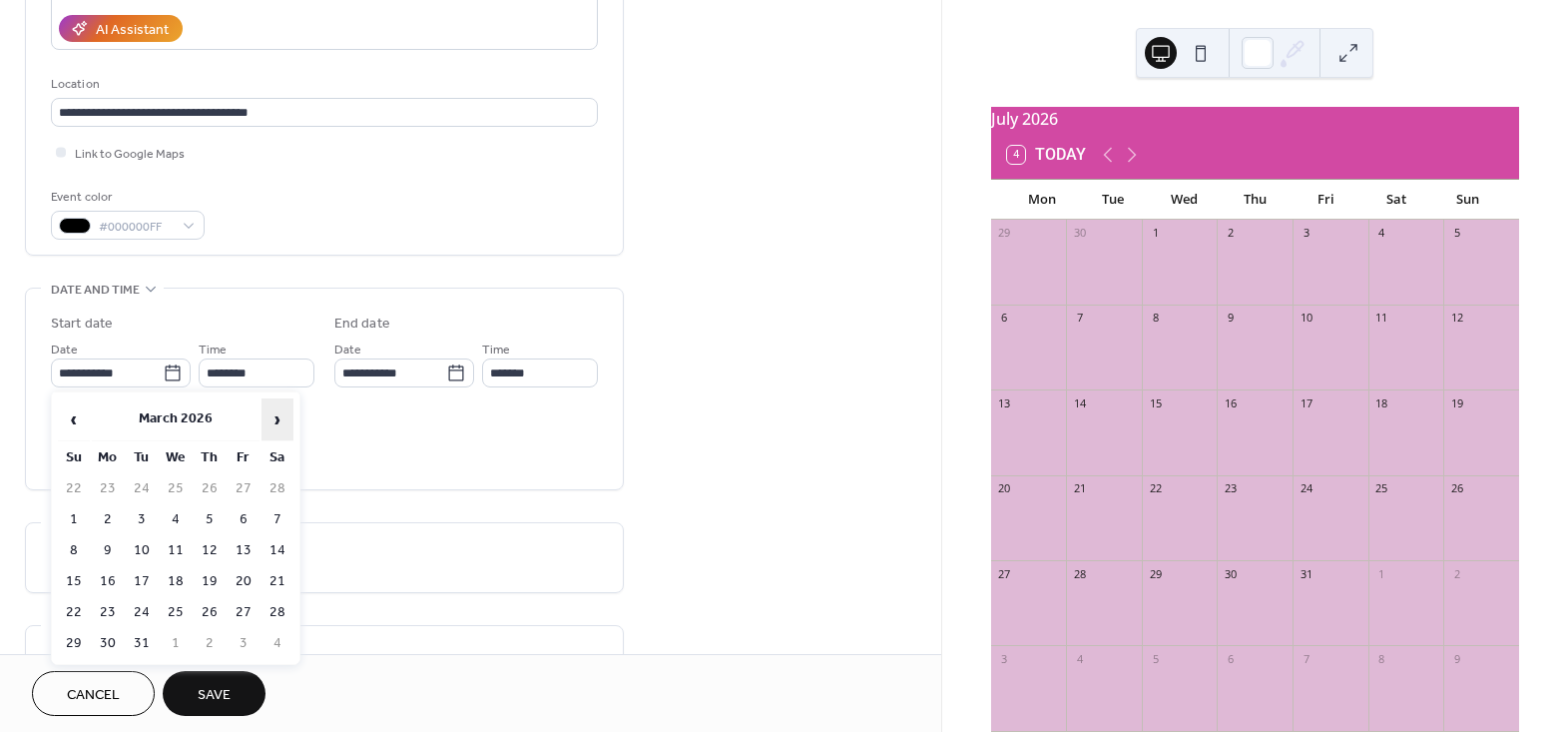 click on "›" at bounding box center (277, 419) 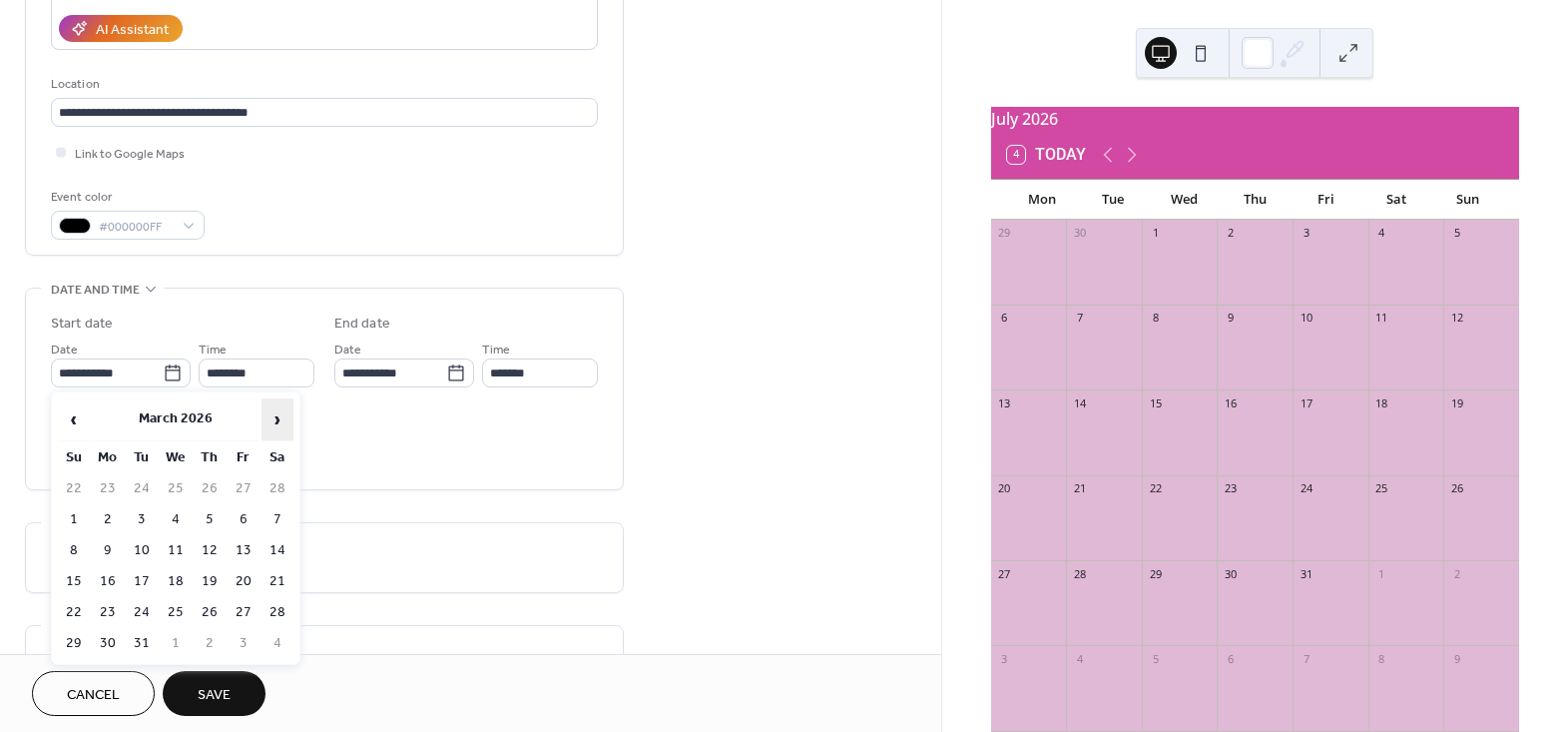 click on "›" at bounding box center (277, 419) 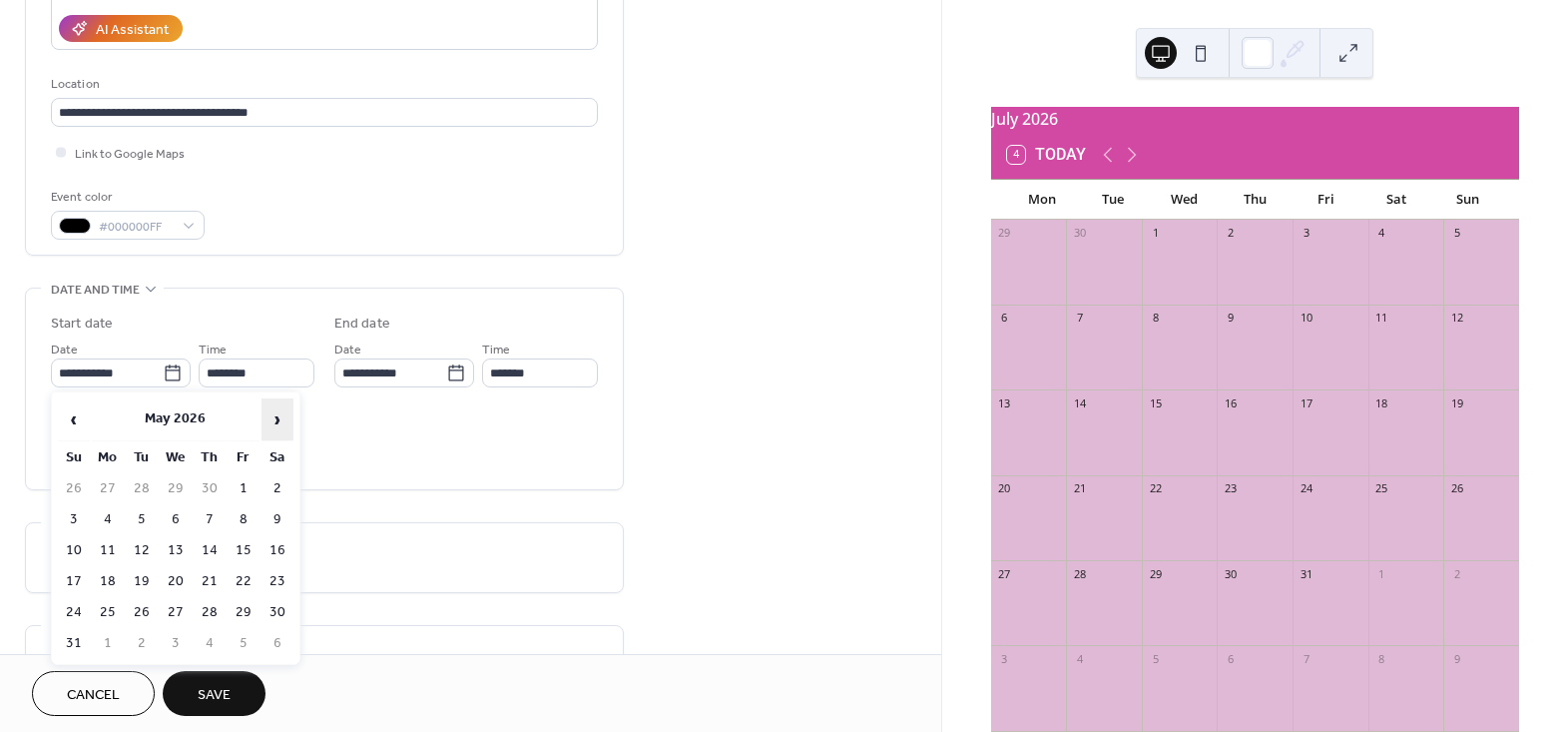 click on "›" at bounding box center (277, 419) 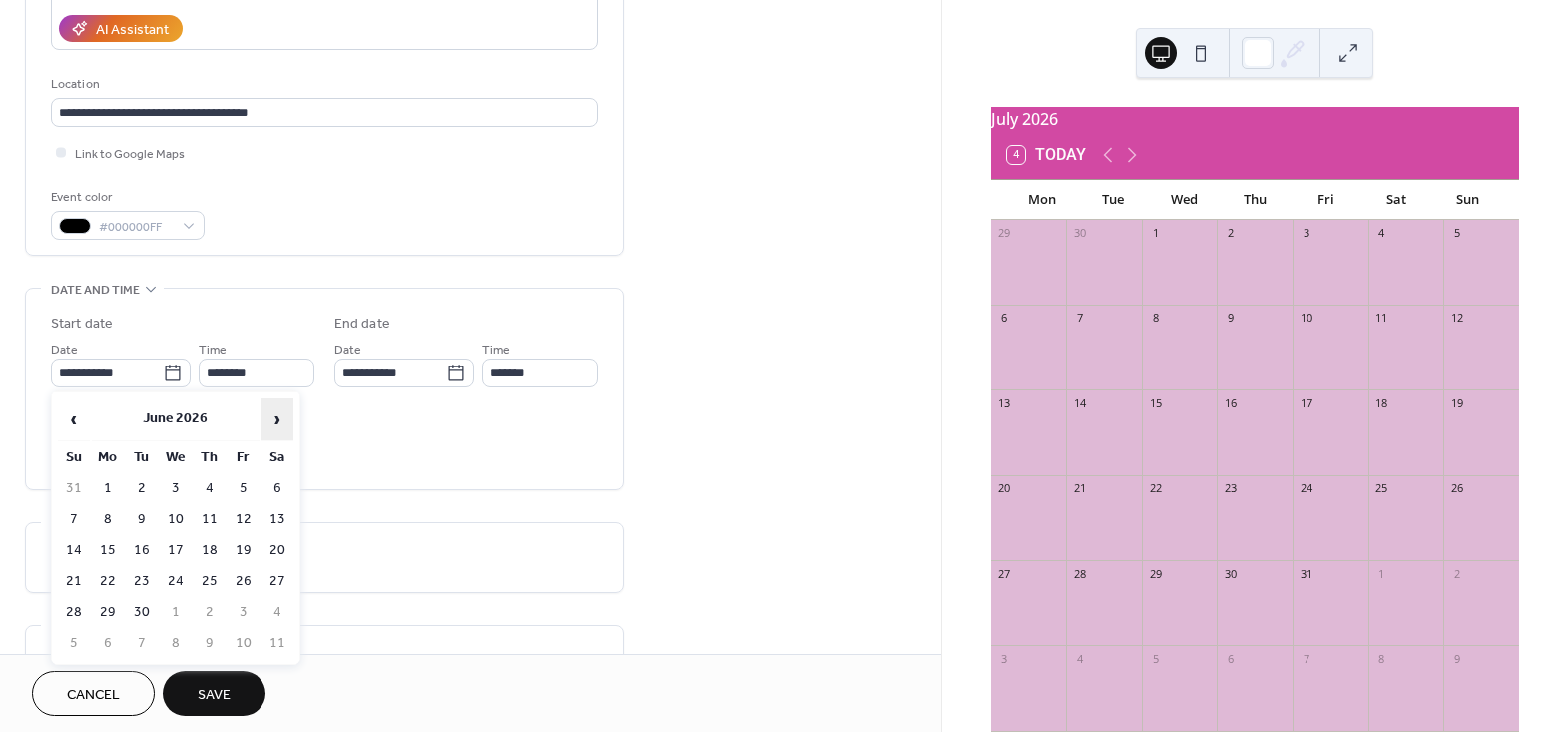 click on "›" at bounding box center [277, 419] 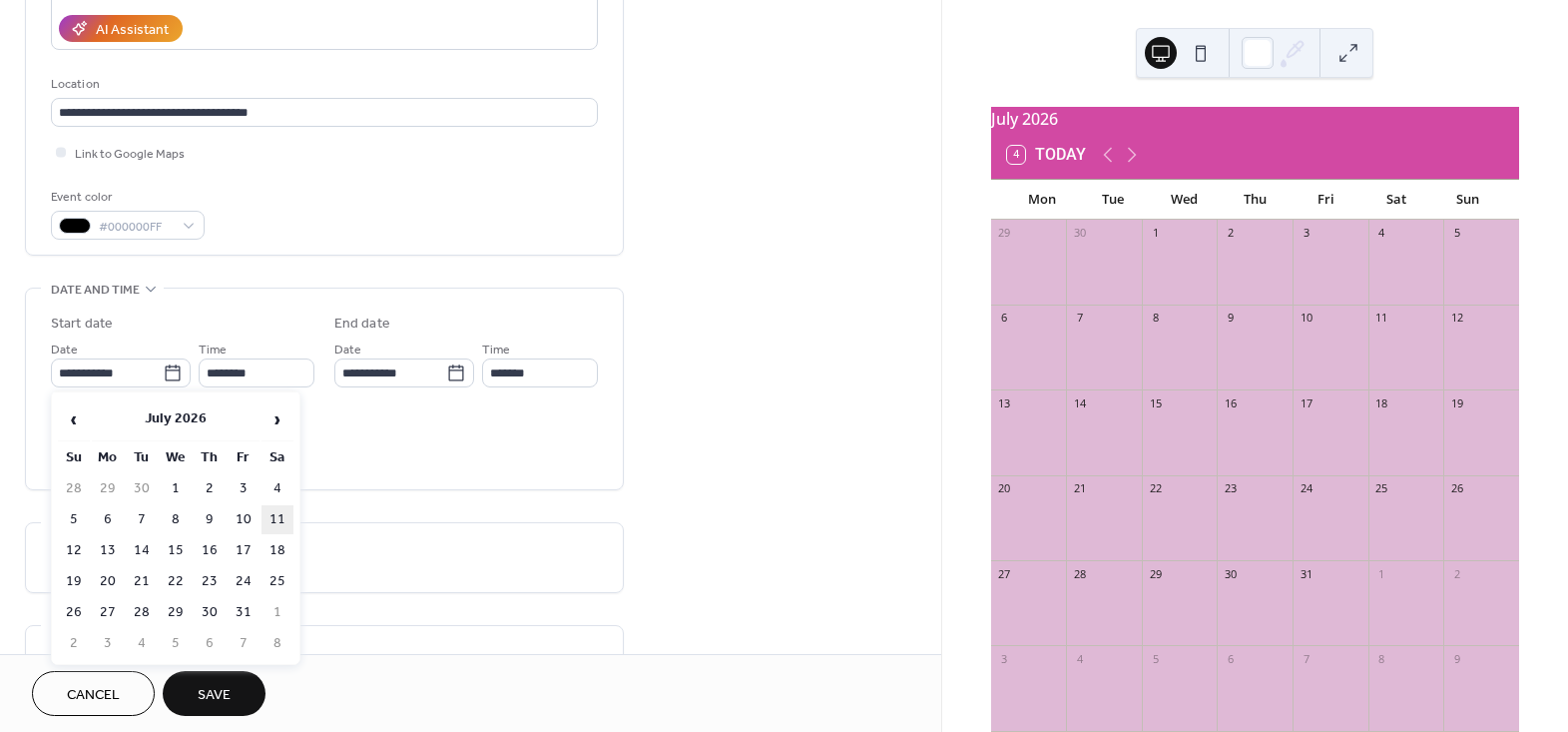 click on "11" at bounding box center (277, 519) 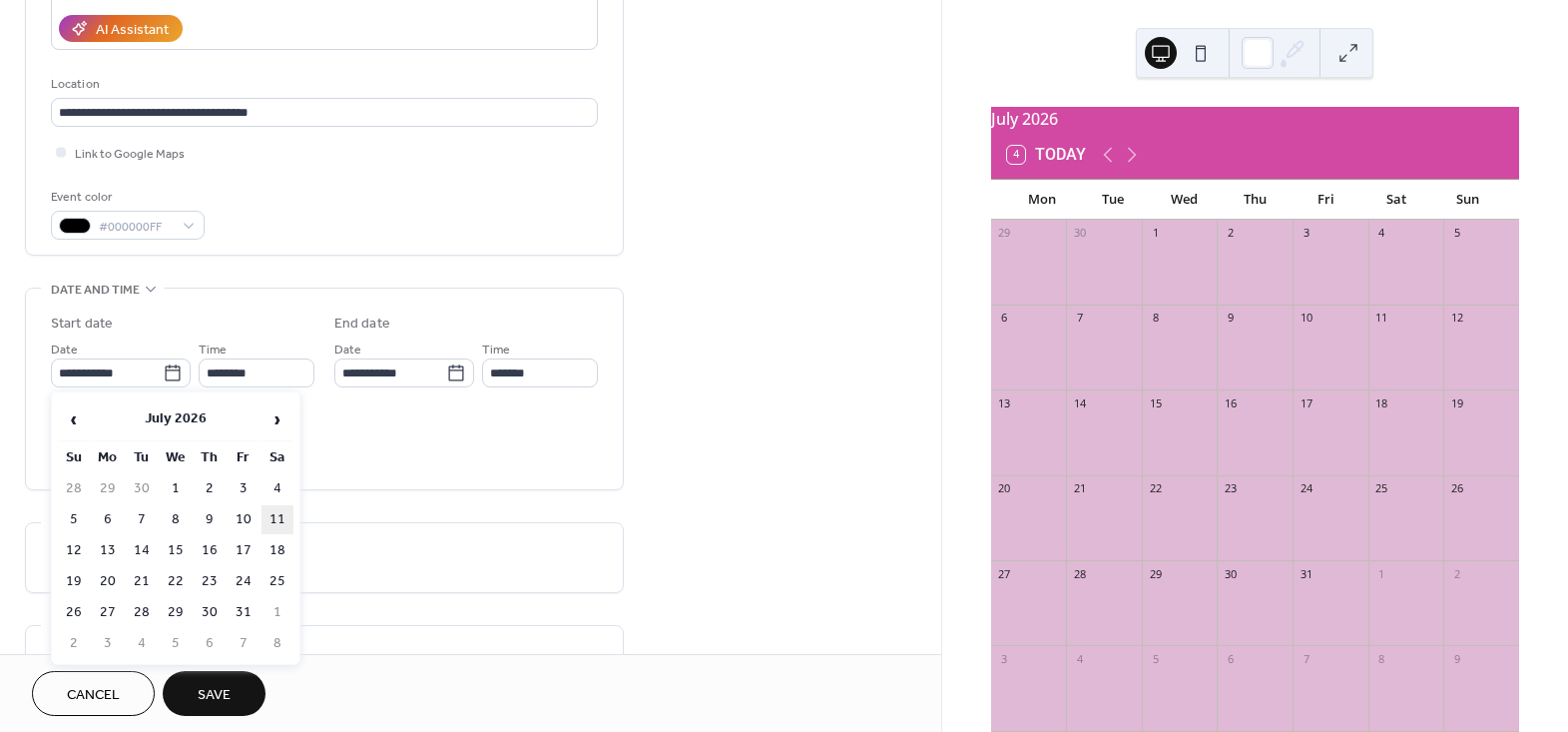 type on "**********" 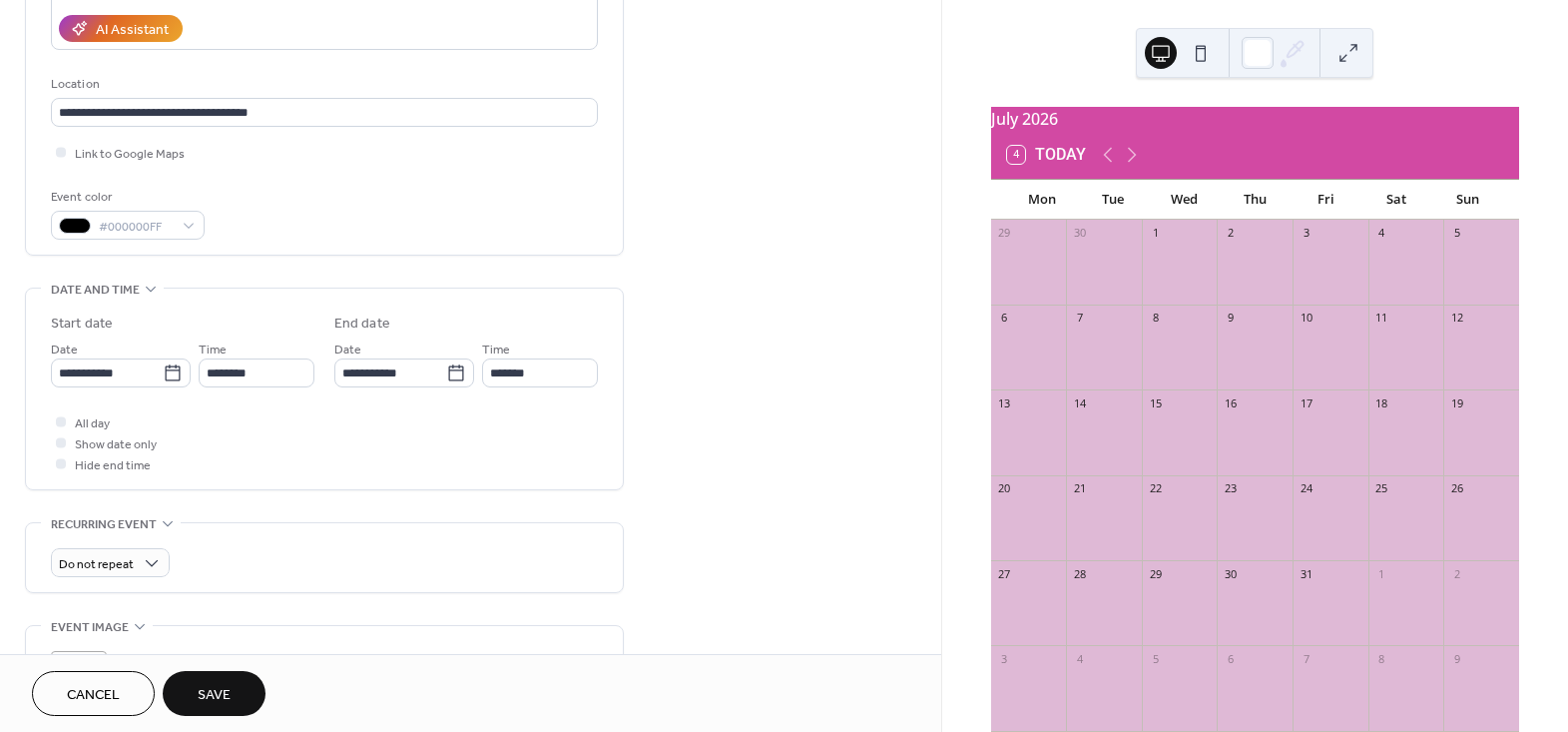 click on "All day Show date only Hide end time" at bounding box center (324, 442) 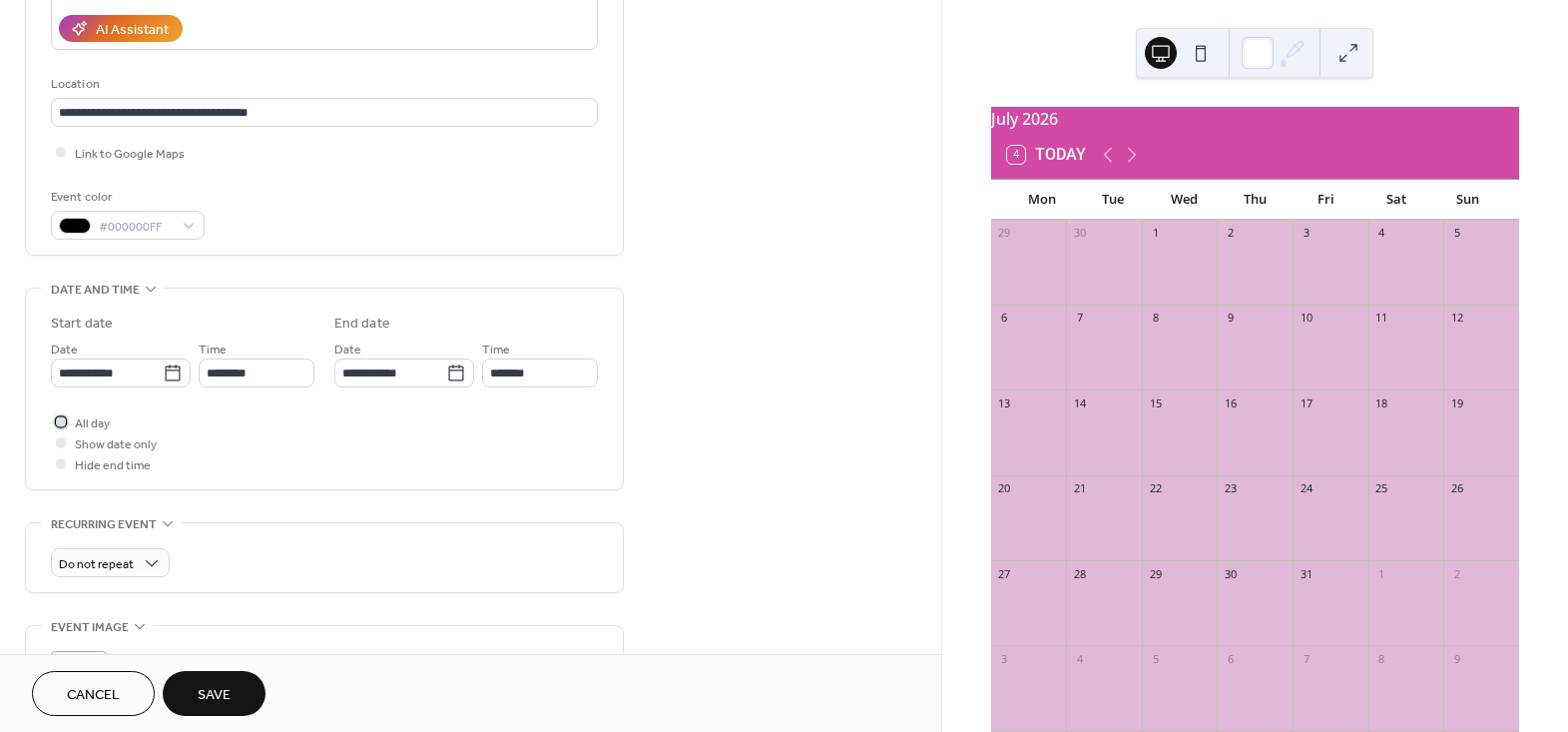 click at bounding box center [61, 421] 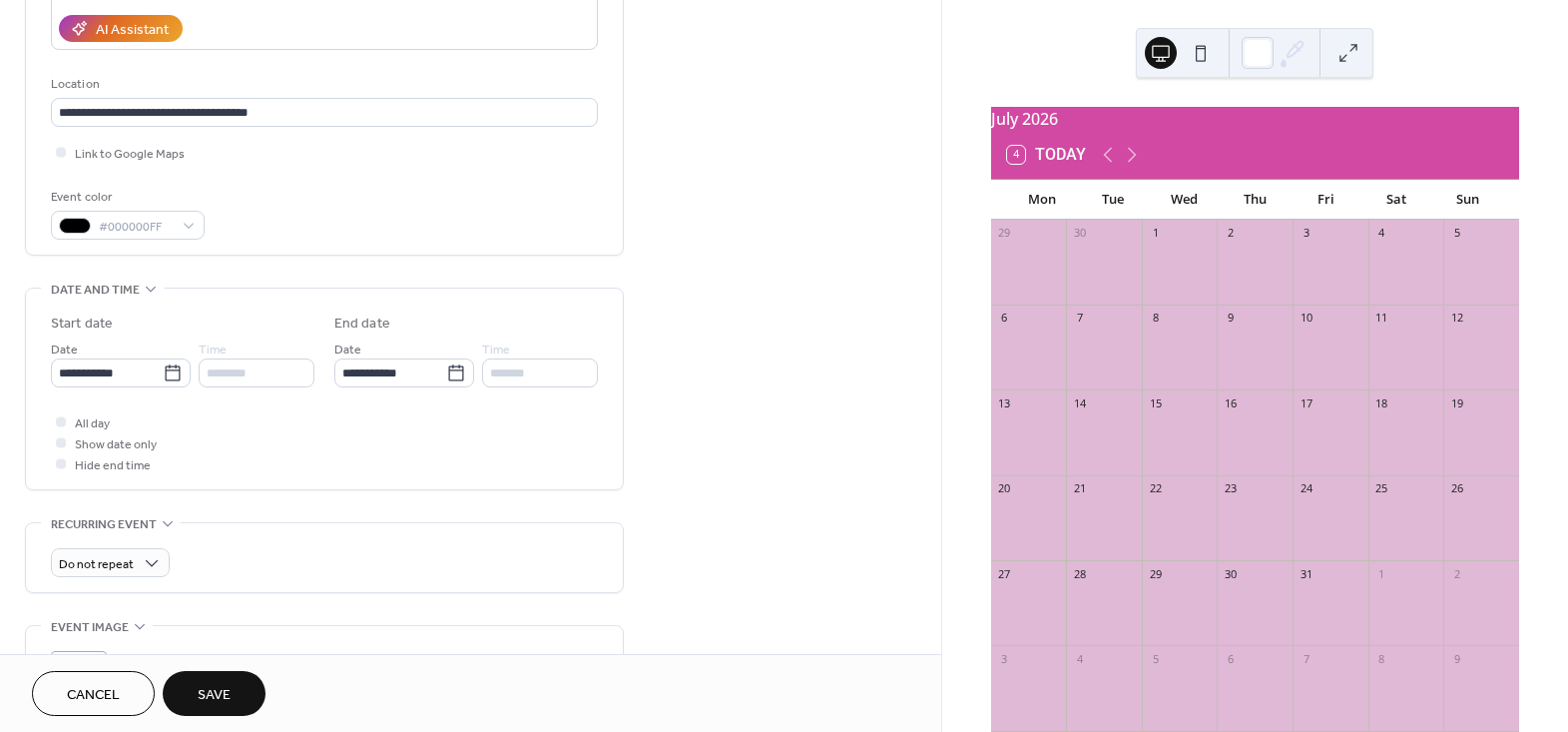 click on "All day Show date only Hide end time" at bounding box center (324, 442) 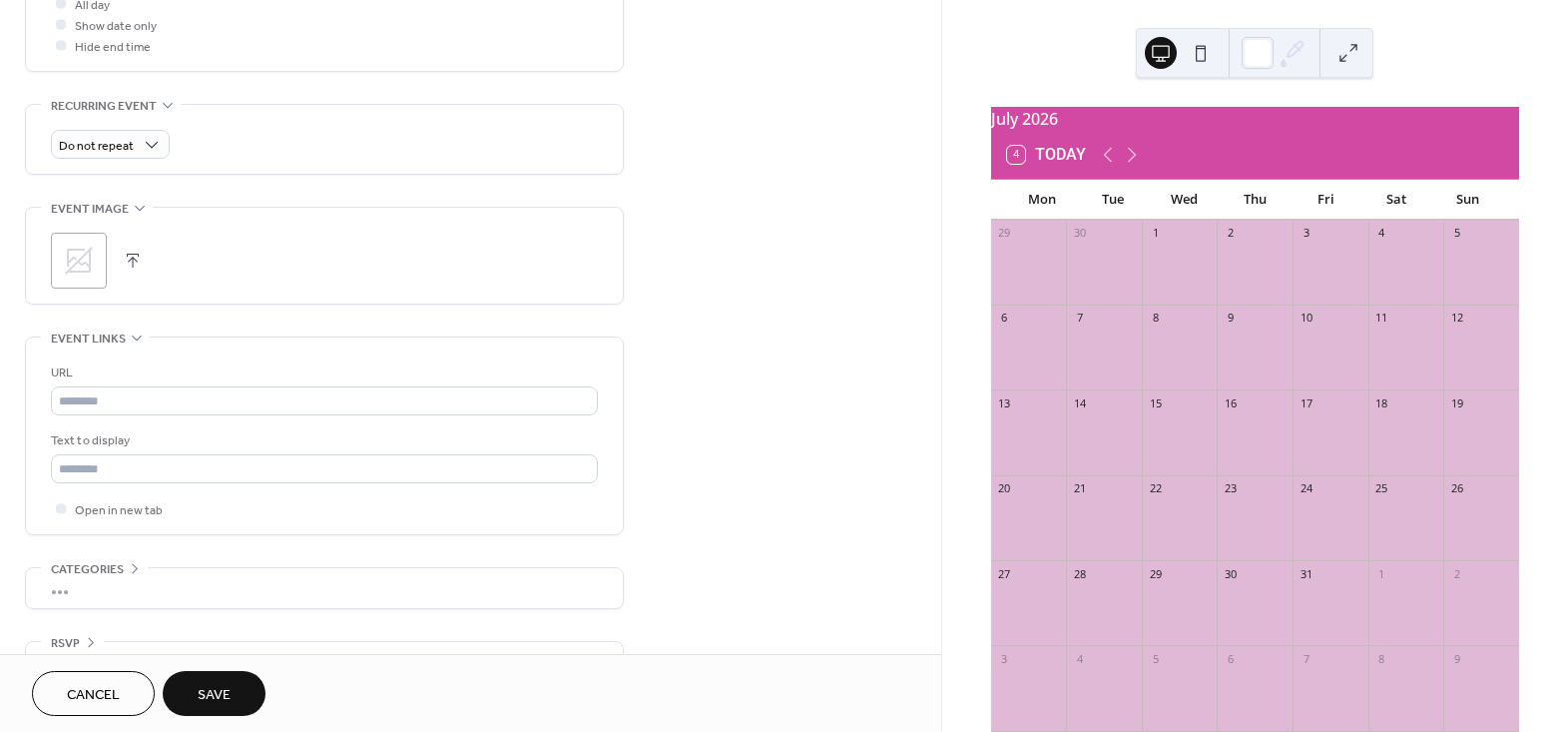 scroll, scrollTop: 817, scrollLeft: 0, axis: vertical 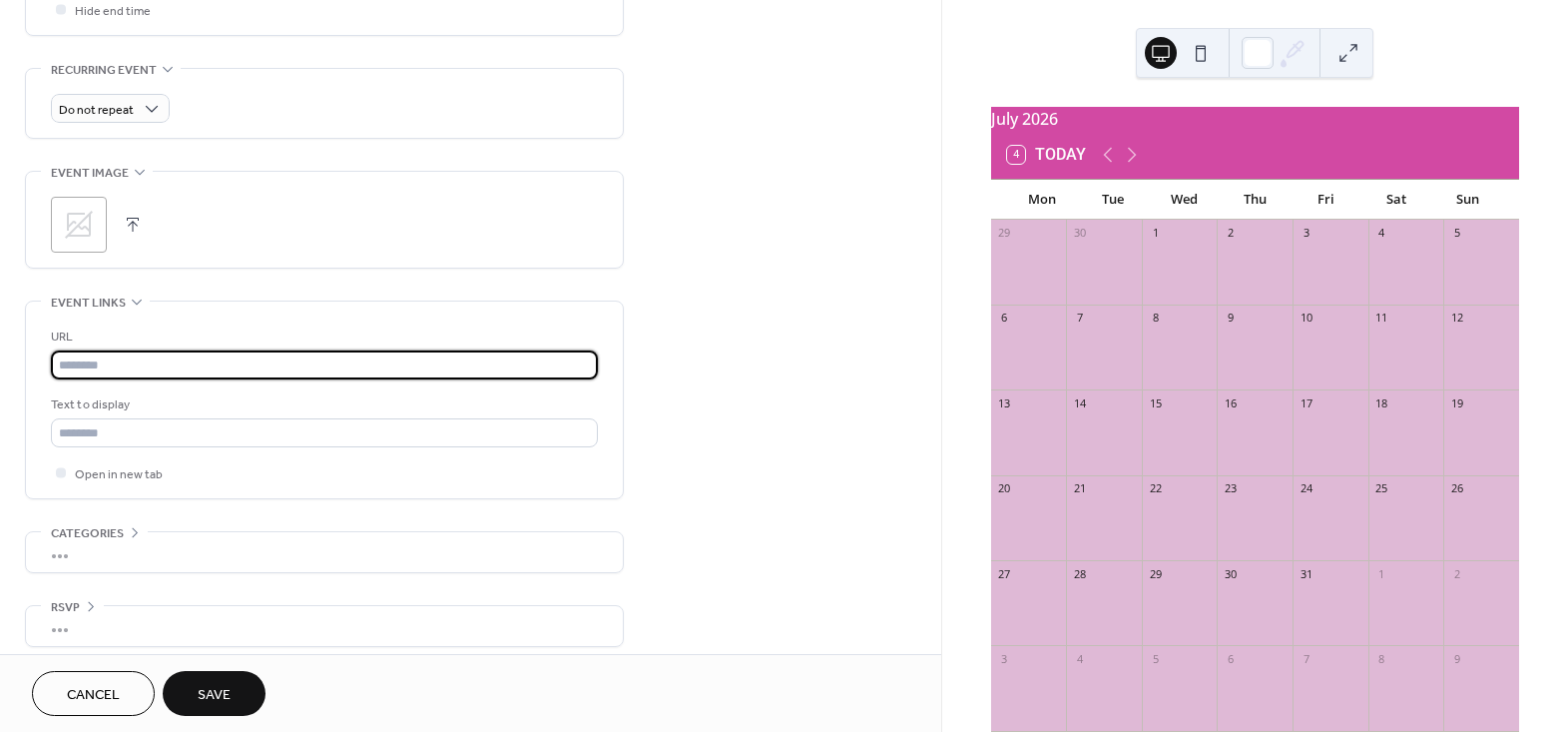 paste on "**********" 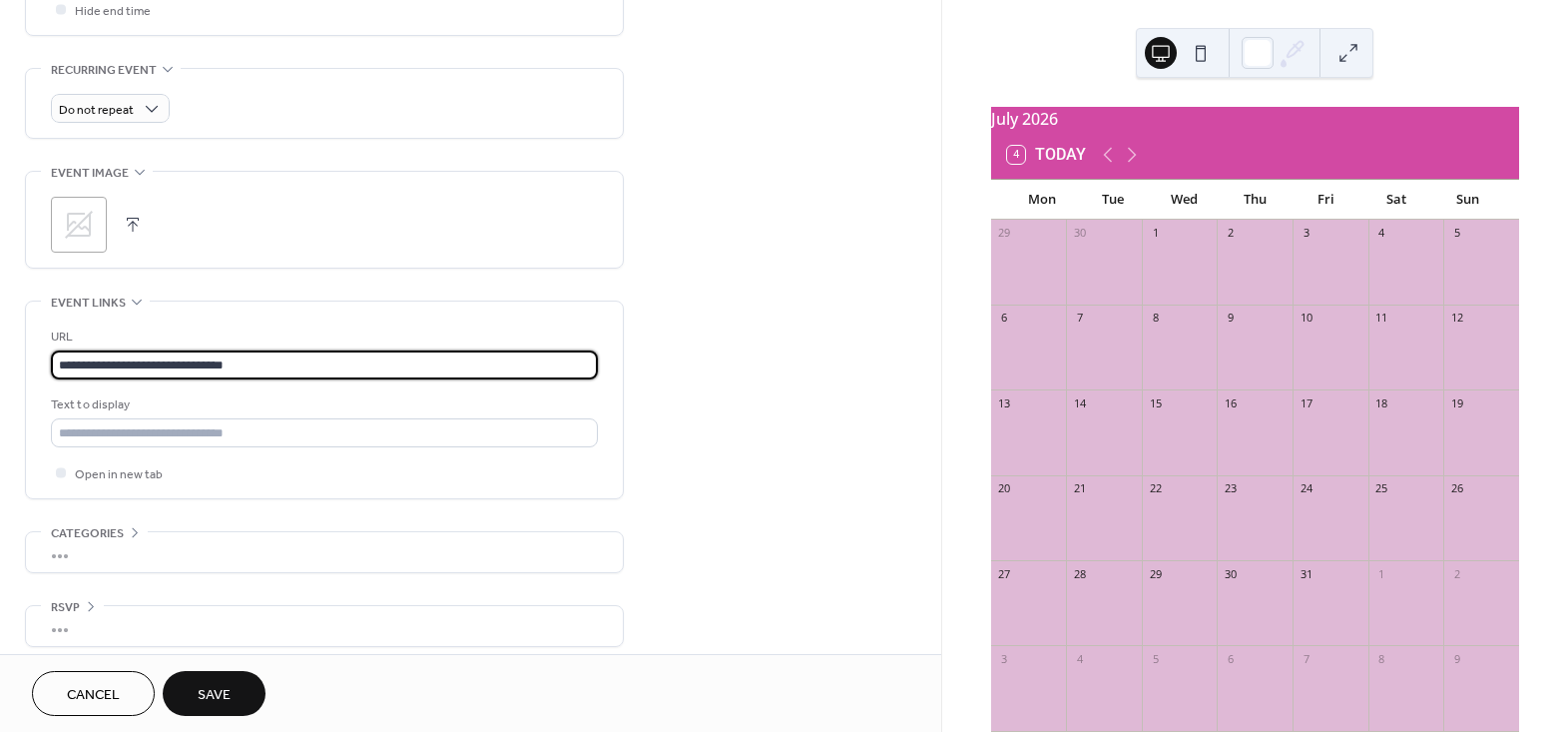 type on "**********" 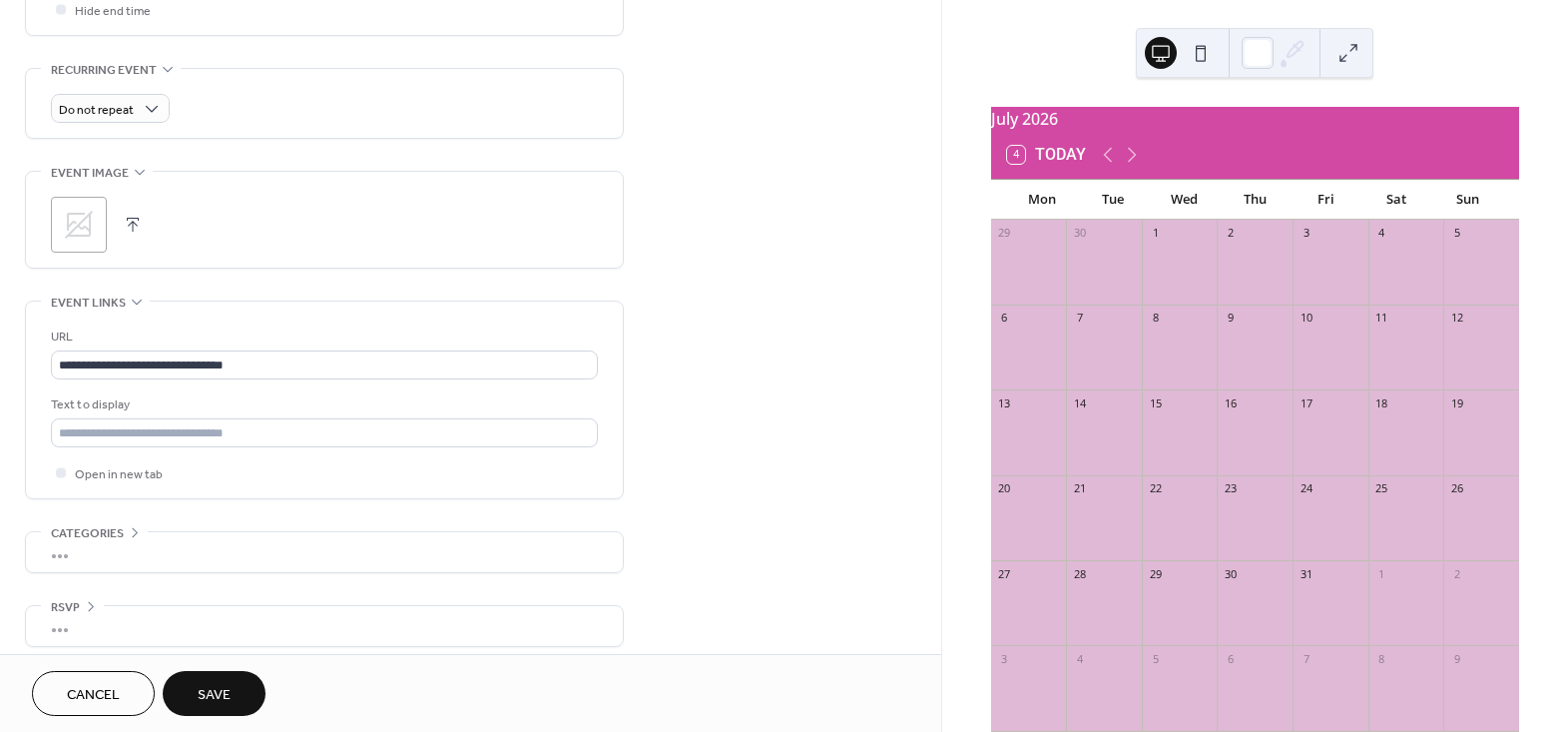 click on "**********" at bounding box center [324, 404] 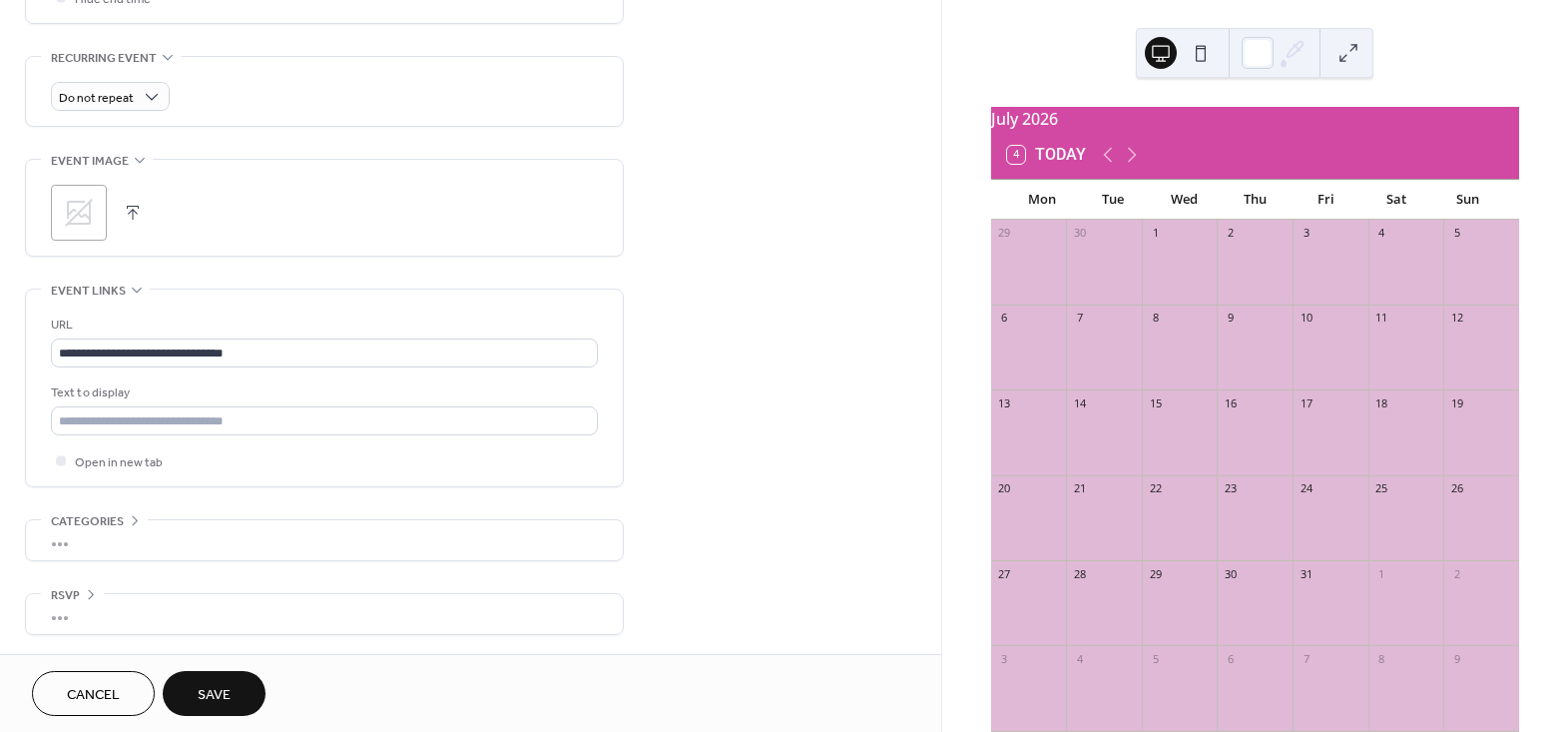 click on "Save" at bounding box center (214, 693) 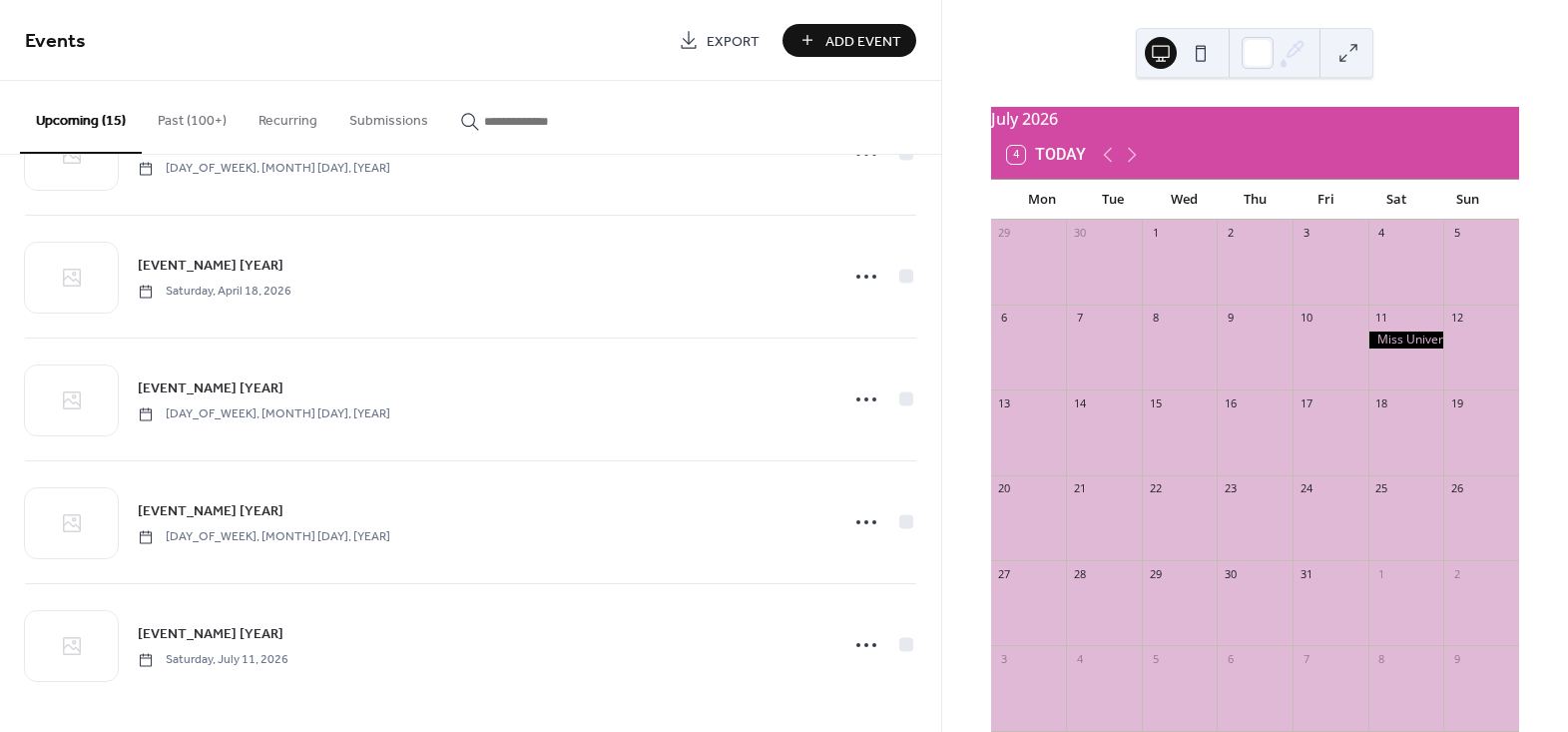 scroll, scrollTop: 1322, scrollLeft: 0, axis: vertical 